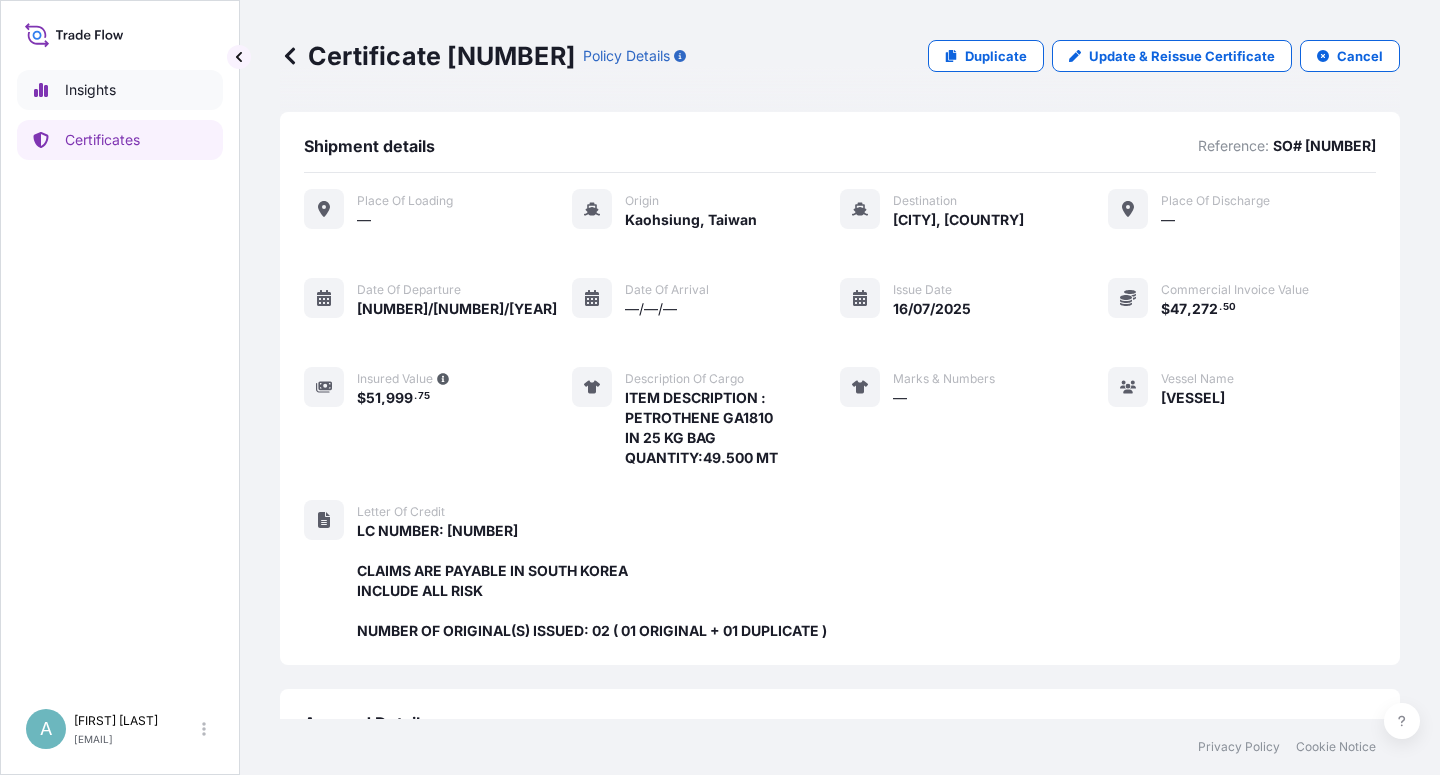 scroll, scrollTop: 0, scrollLeft: 0, axis: both 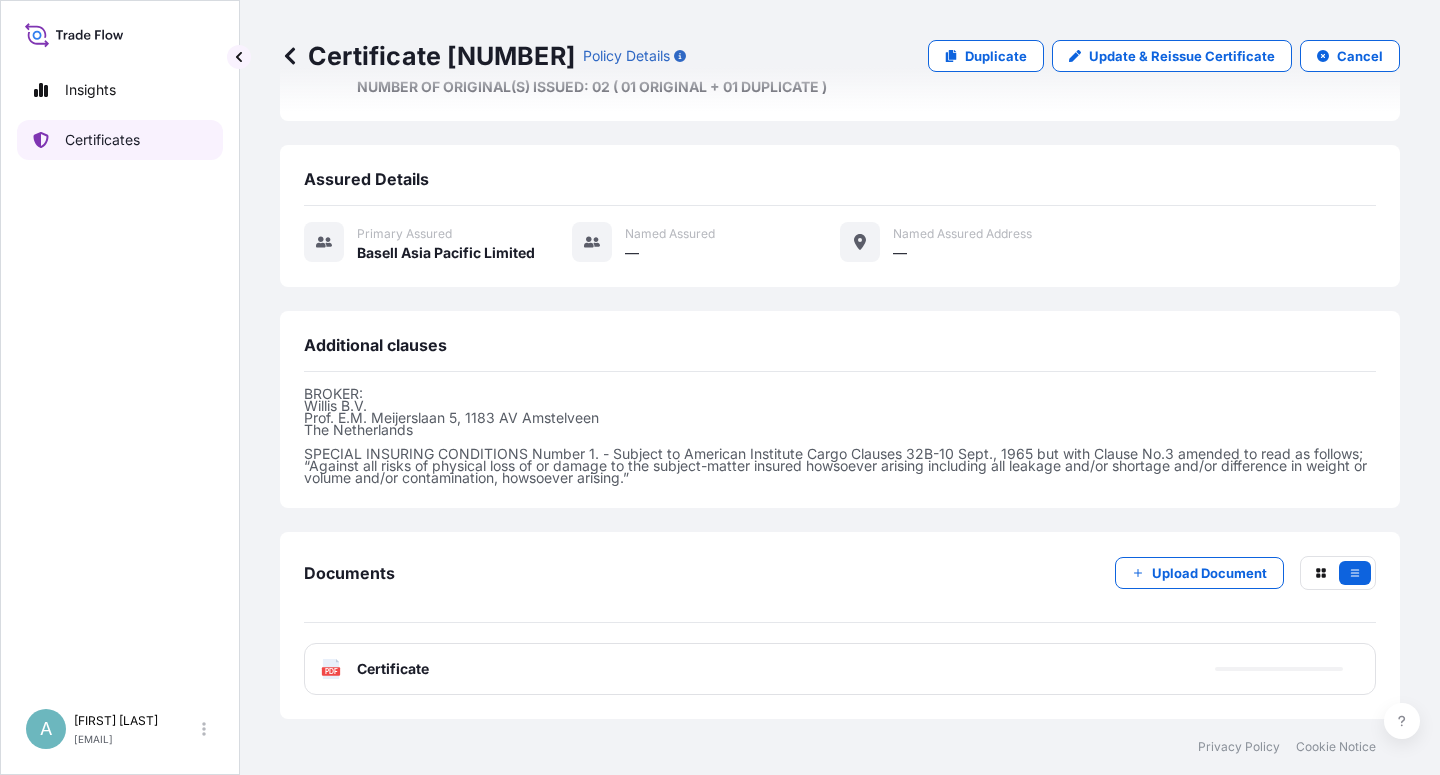 click on "Certificates" at bounding box center (102, 140) 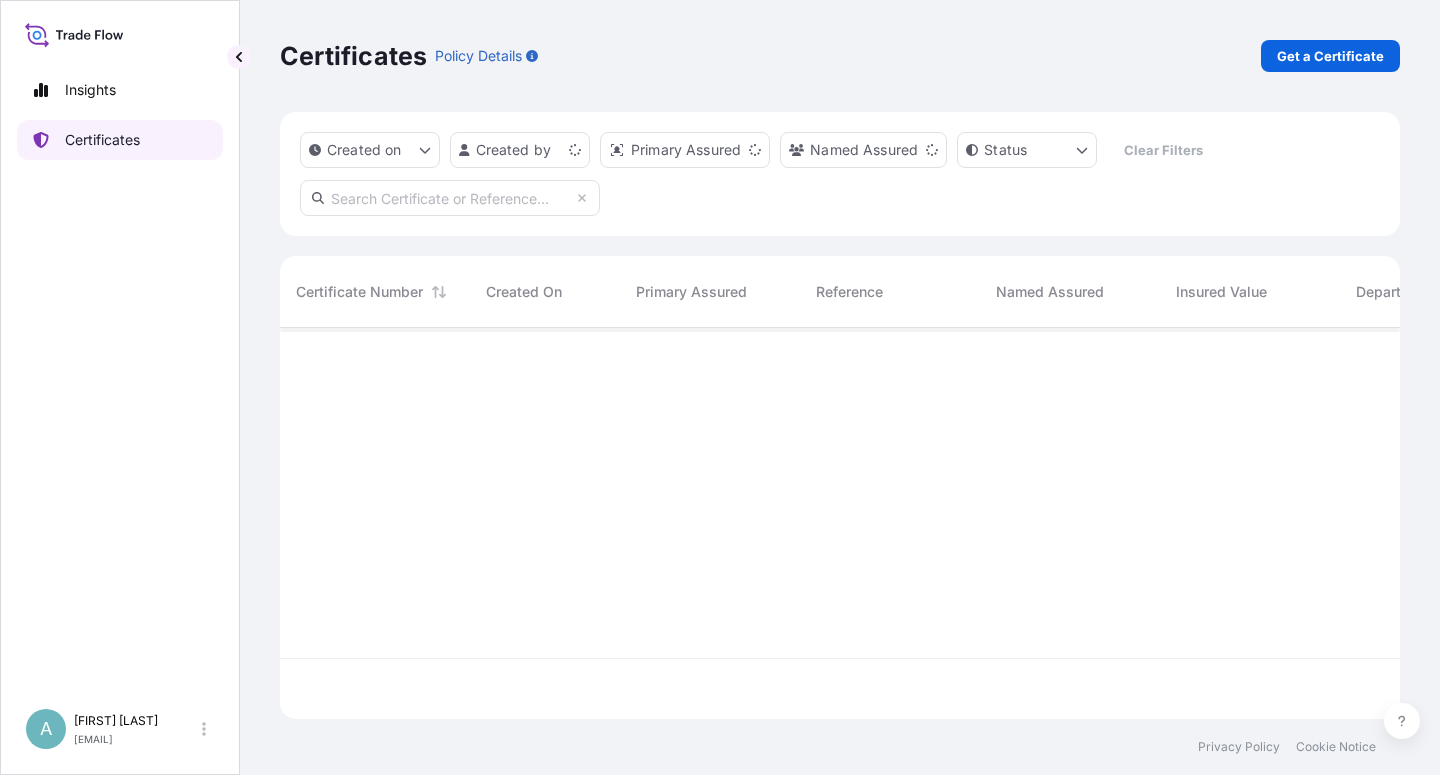 scroll, scrollTop: 18, scrollLeft: 18, axis: both 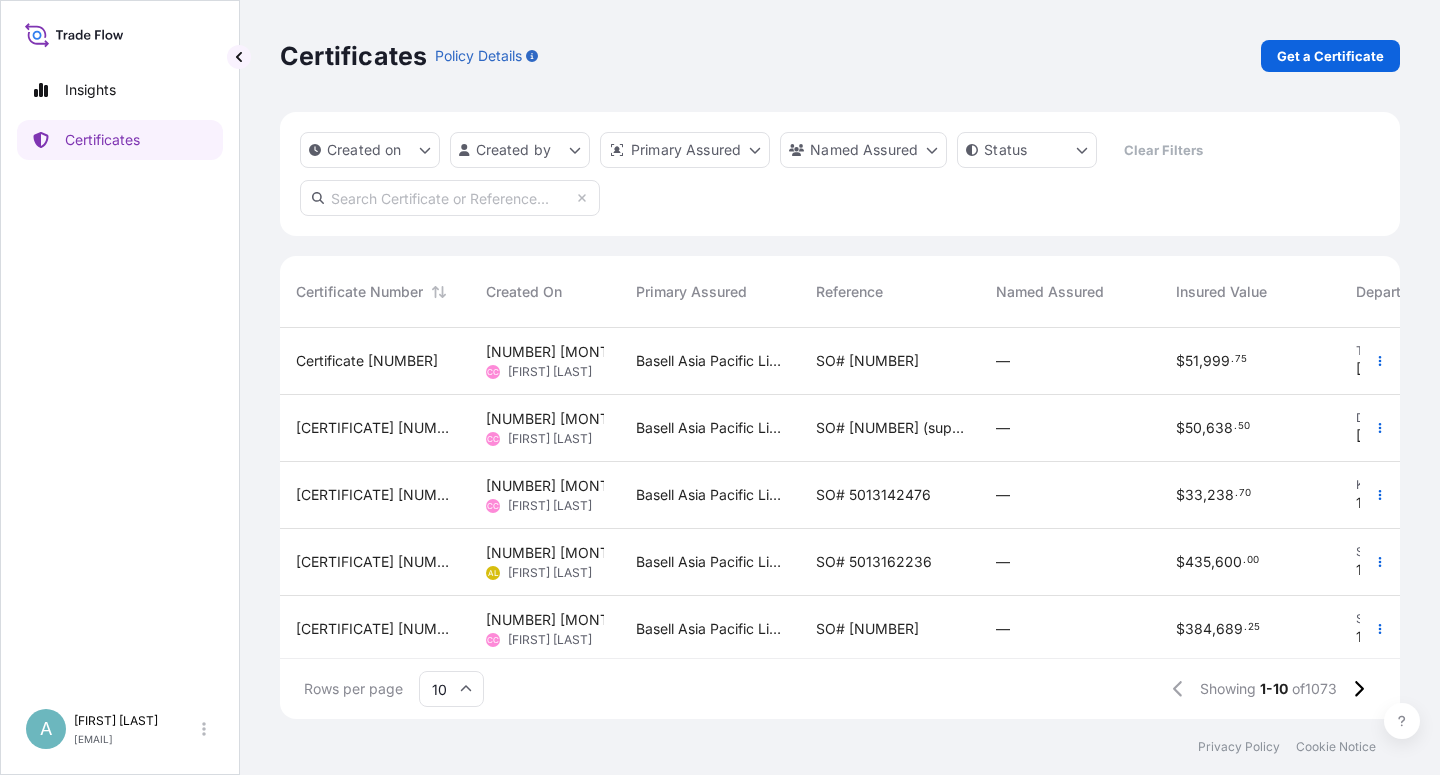 click at bounding box center [450, 198] 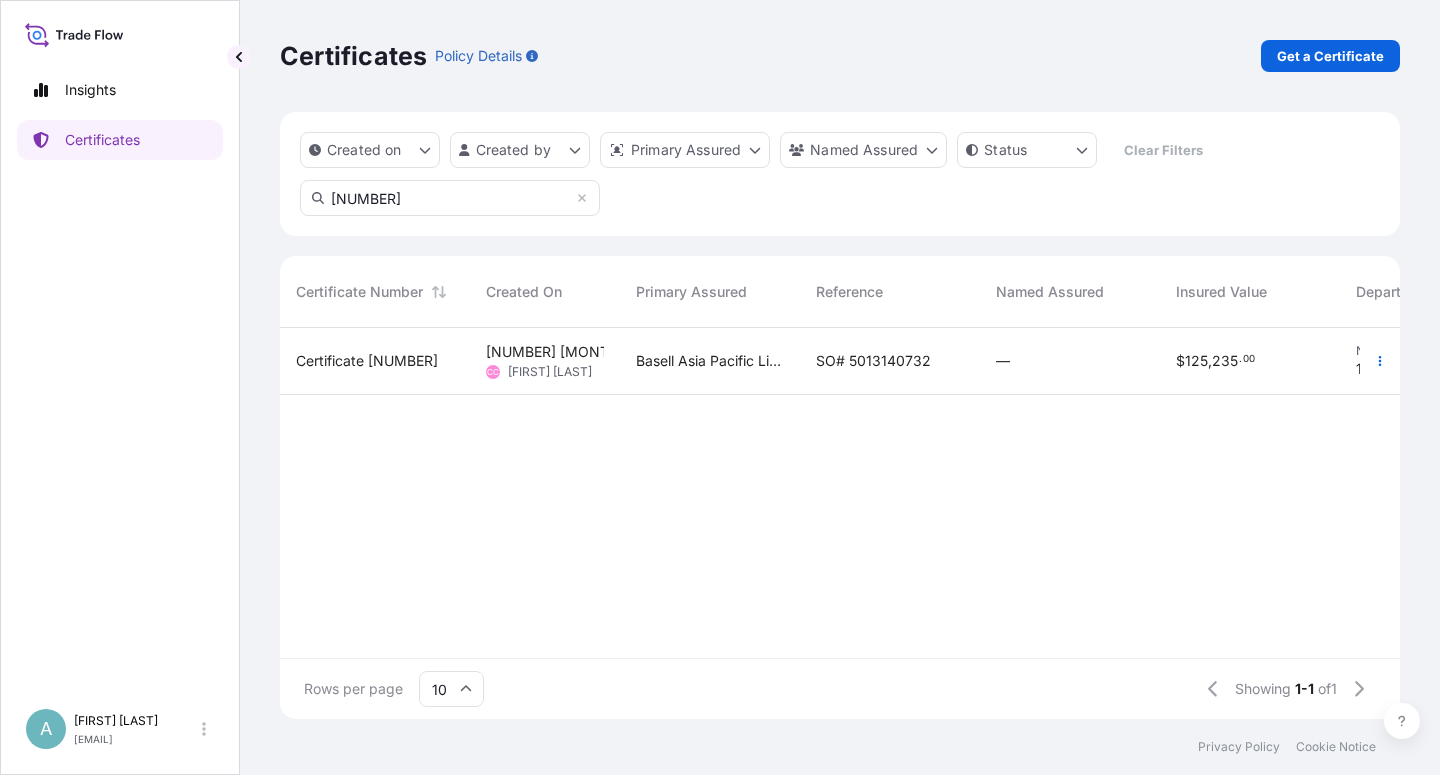 type on "[NUMBER]" 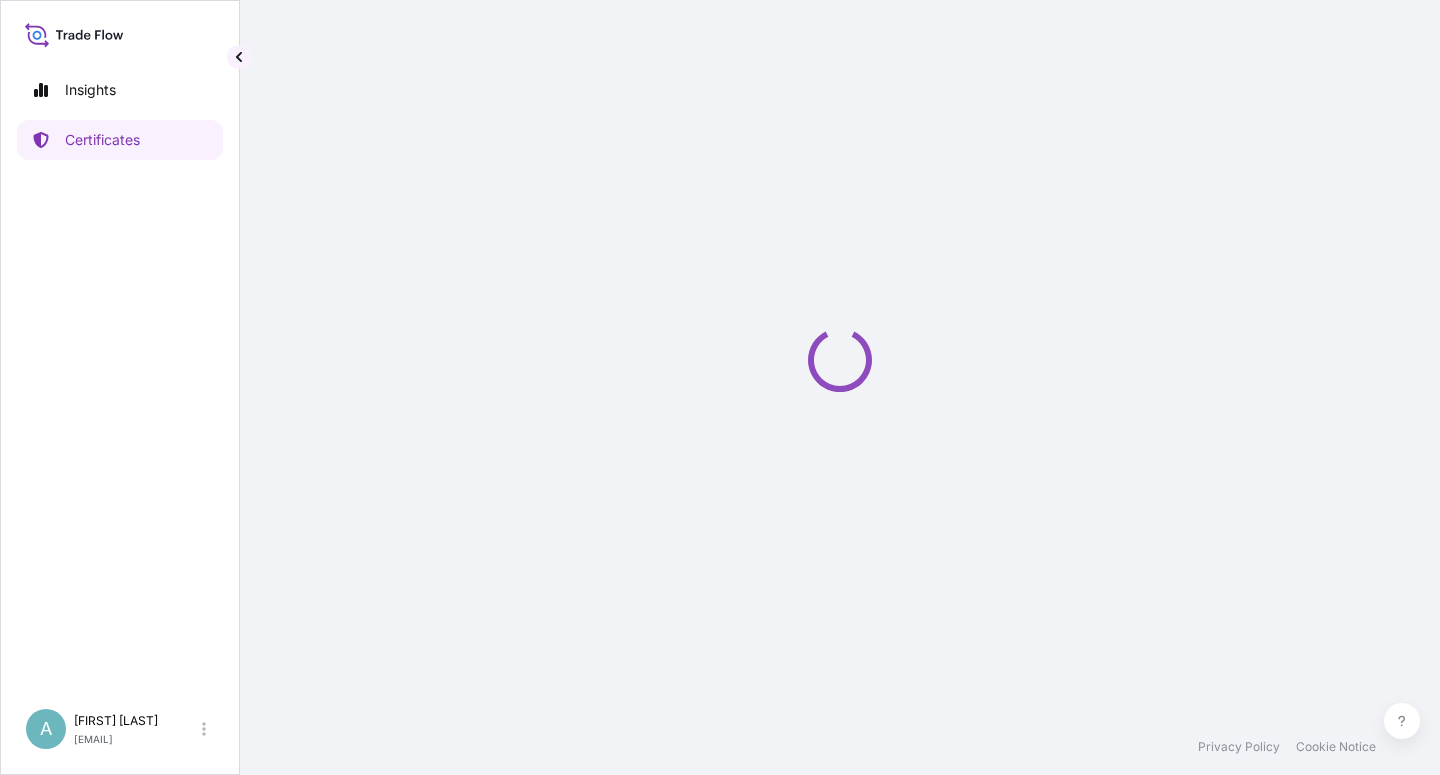 click 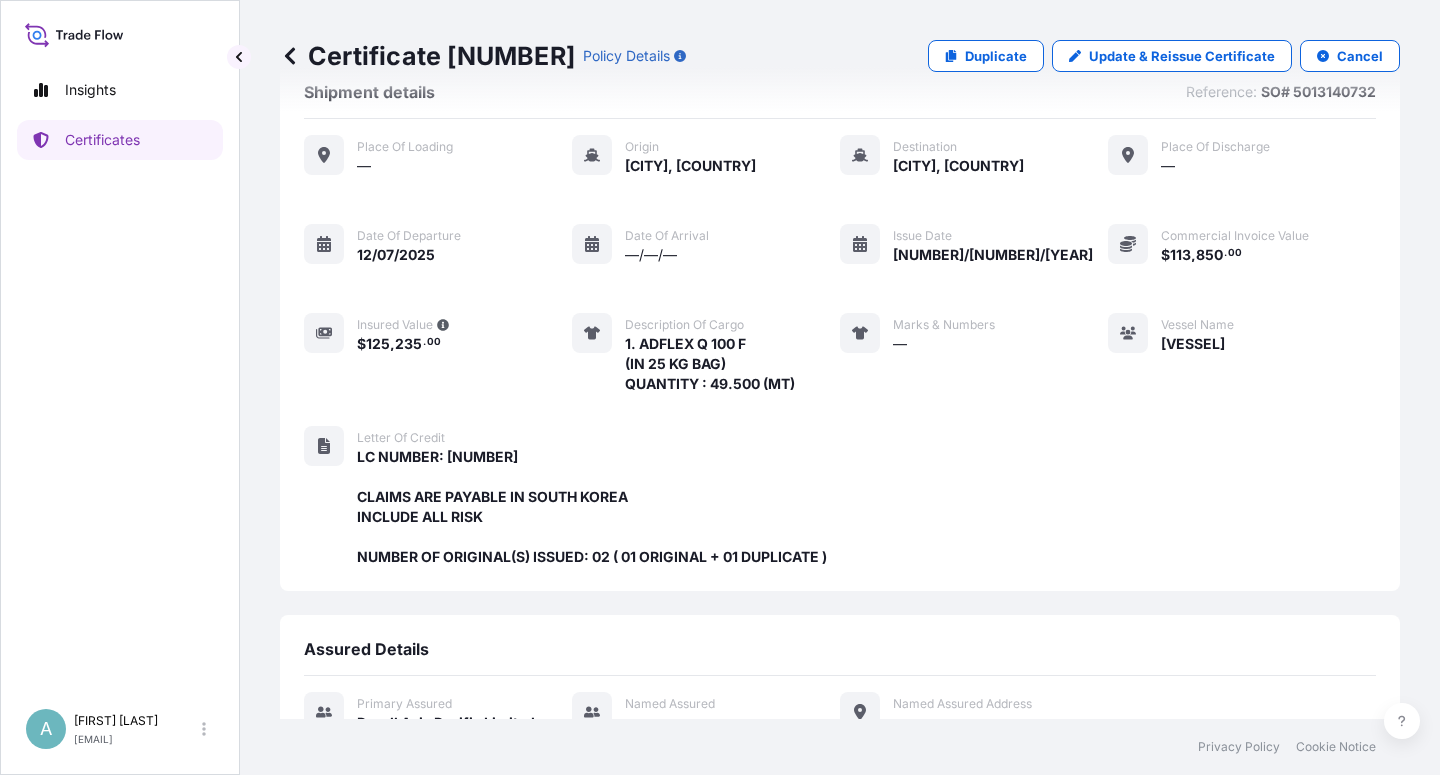 scroll, scrollTop: 0, scrollLeft: 0, axis: both 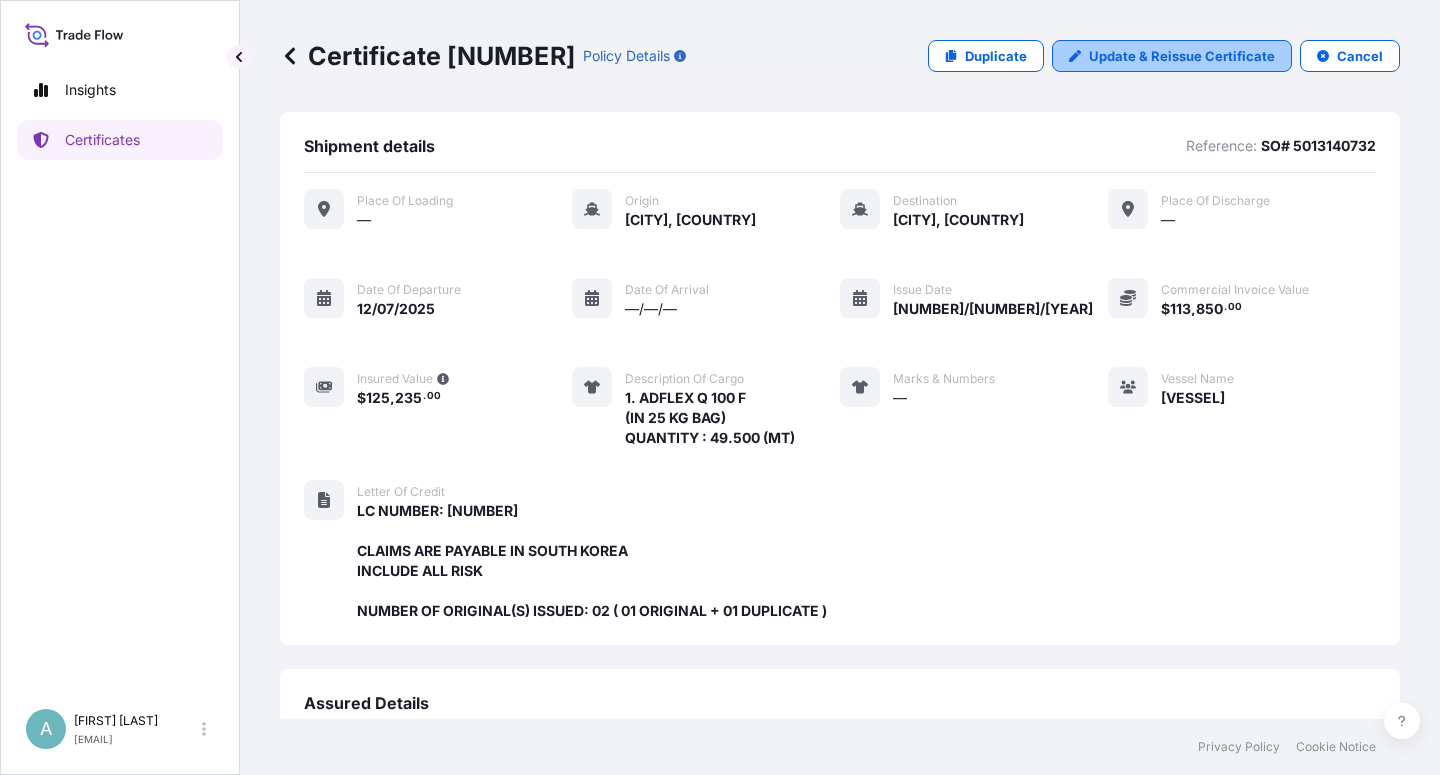 click on "Update & Reissue Certificate" at bounding box center (1182, 56) 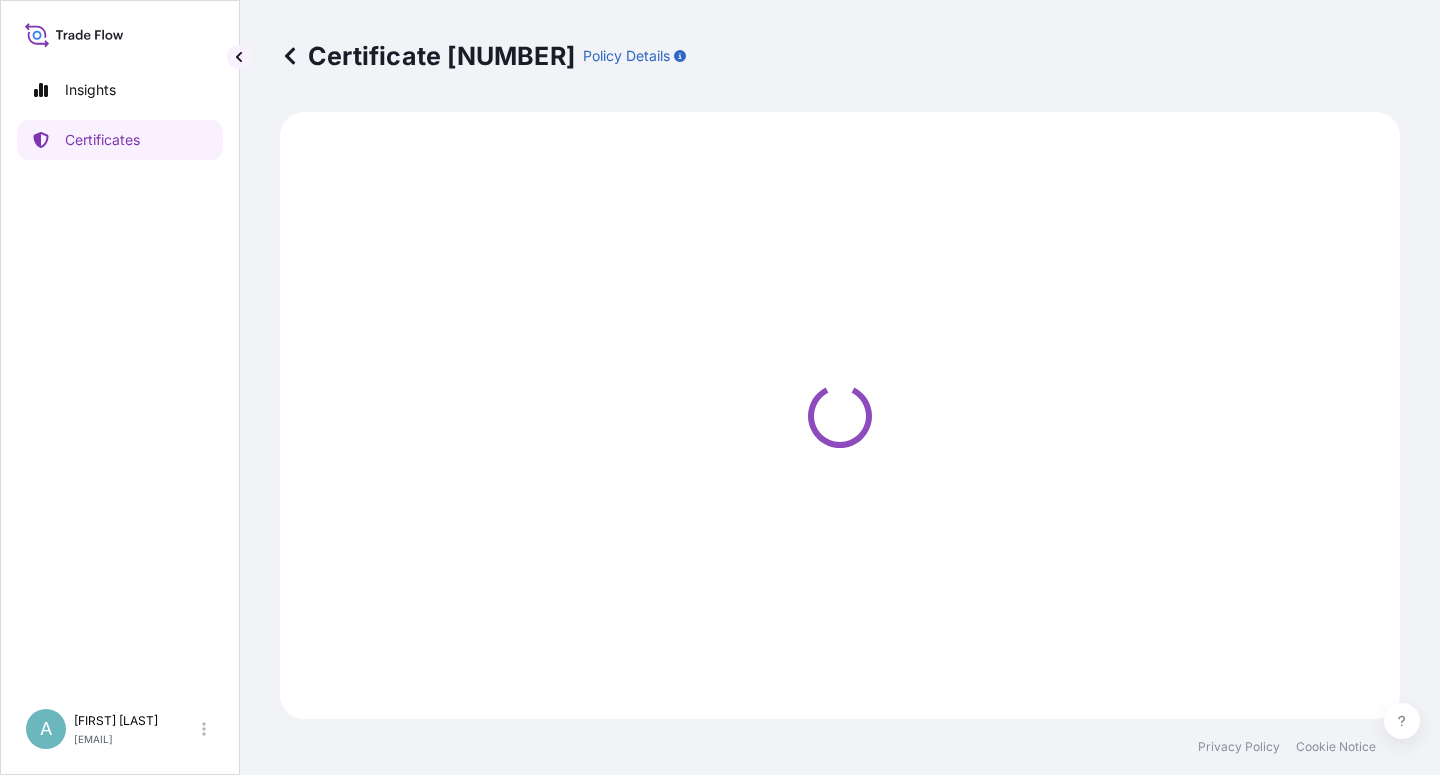select on "Sea" 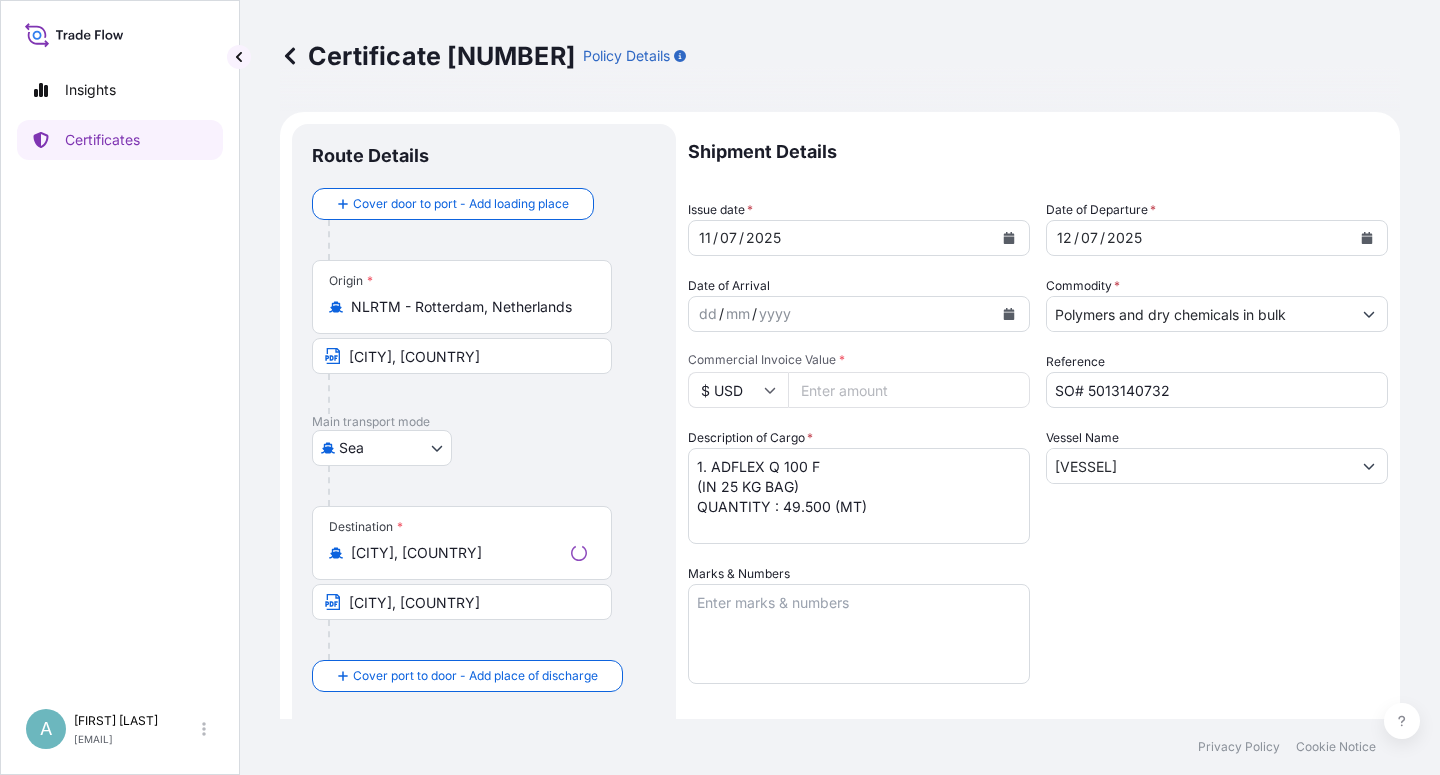 select on "32034" 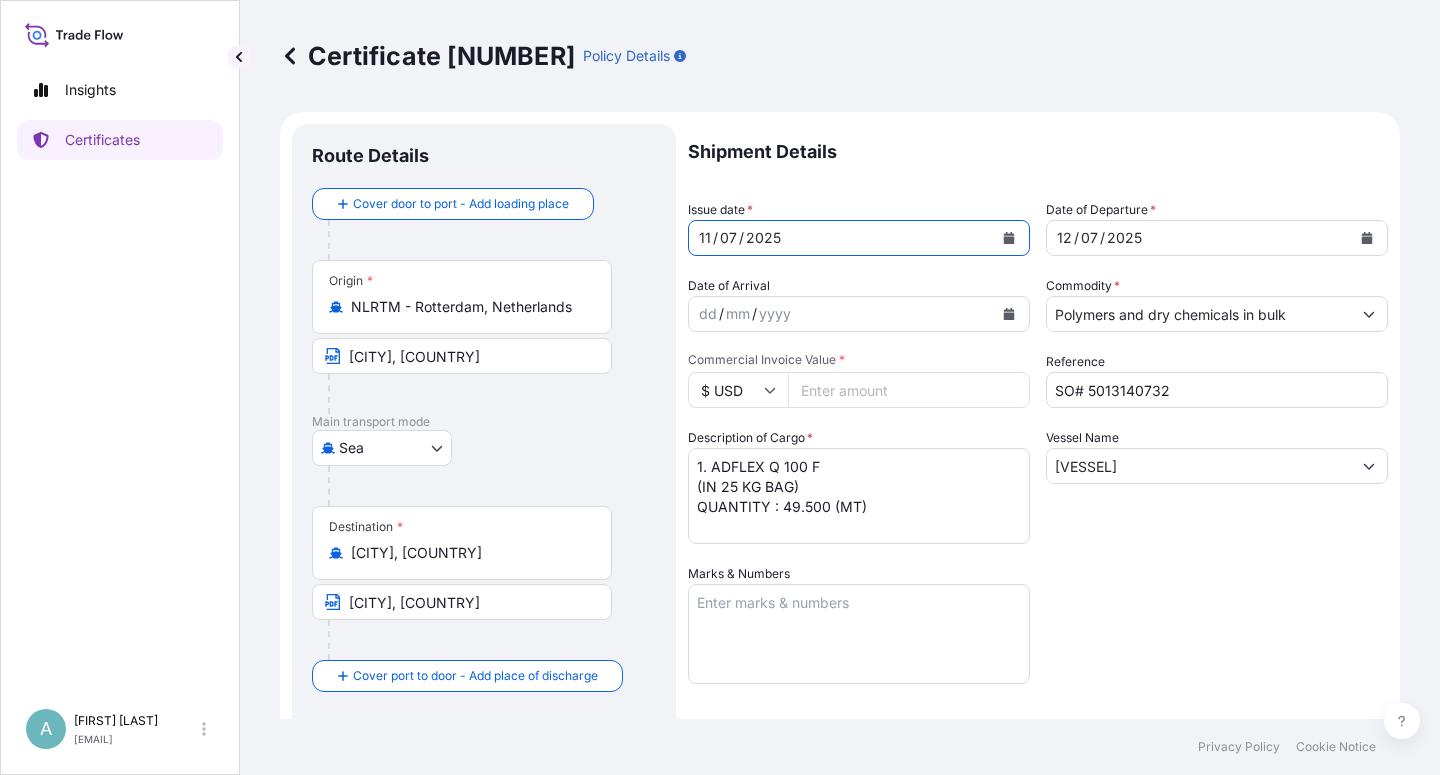 click 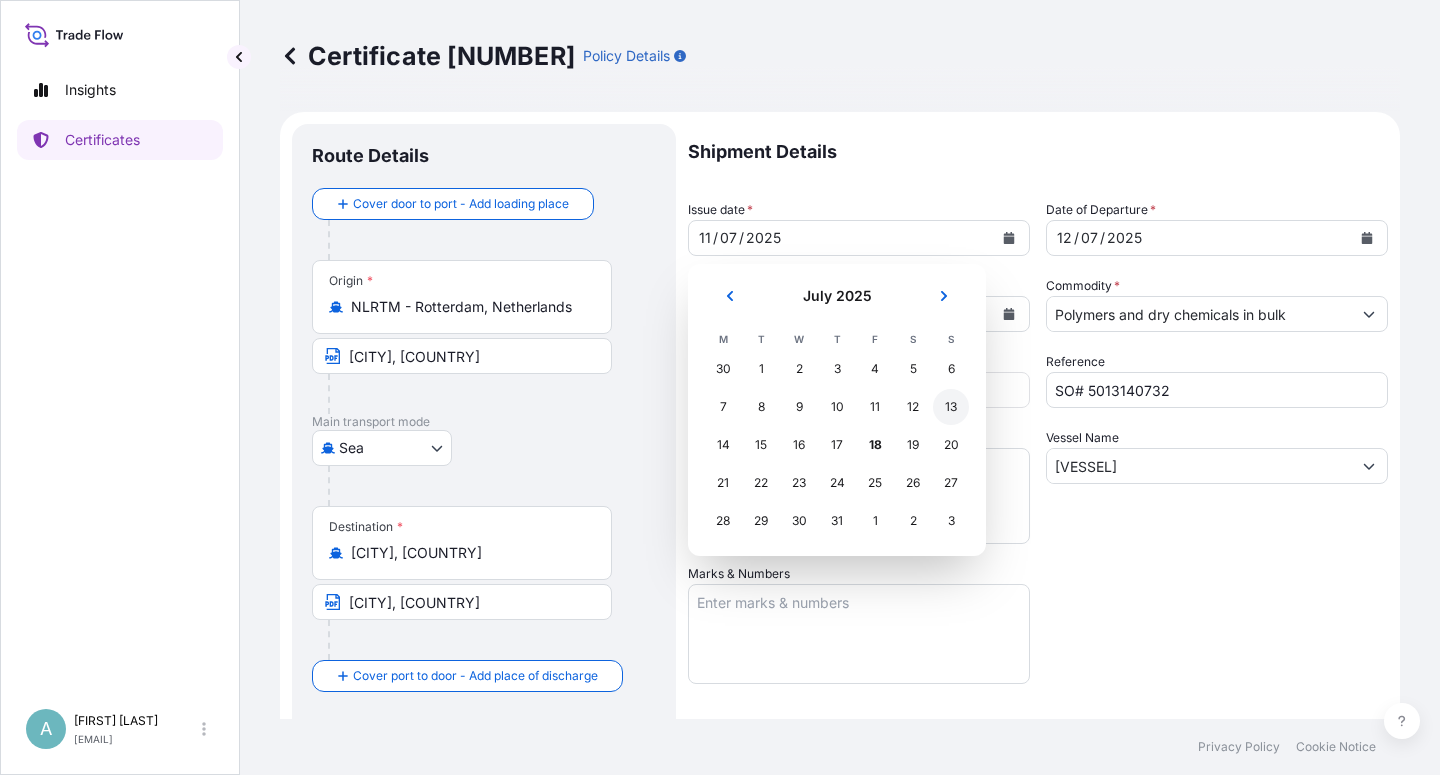 click on "13" at bounding box center [951, 407] 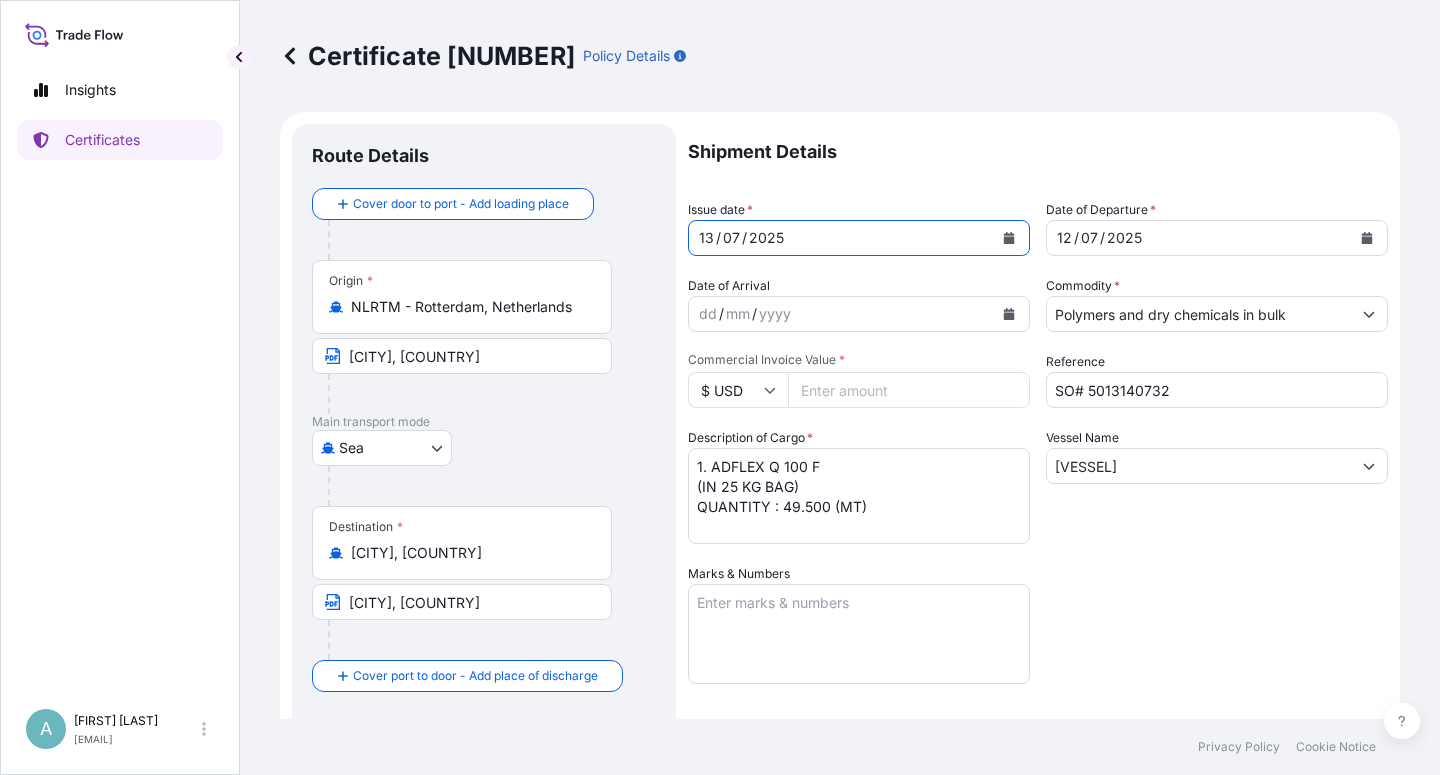 click 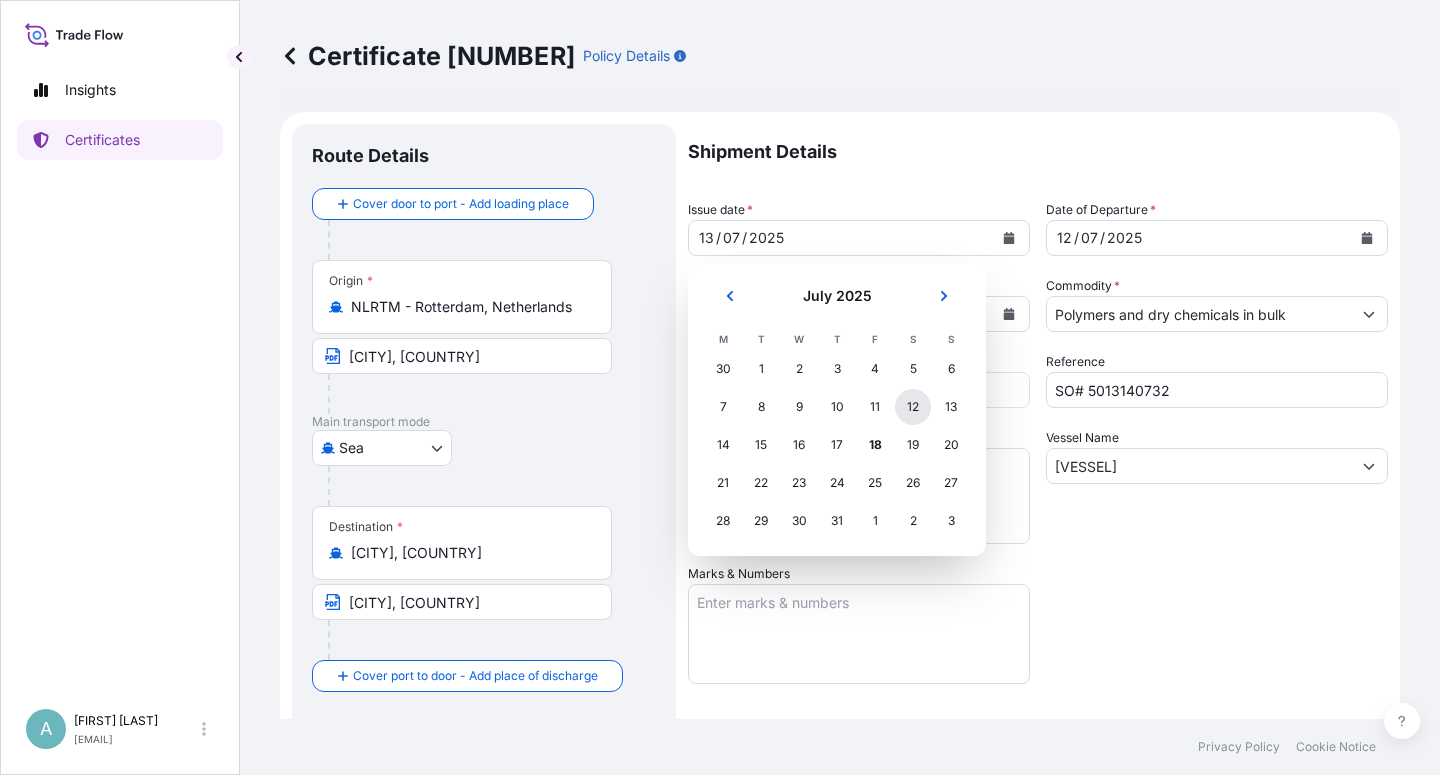 click on "12" at bounding box center (913, 407) 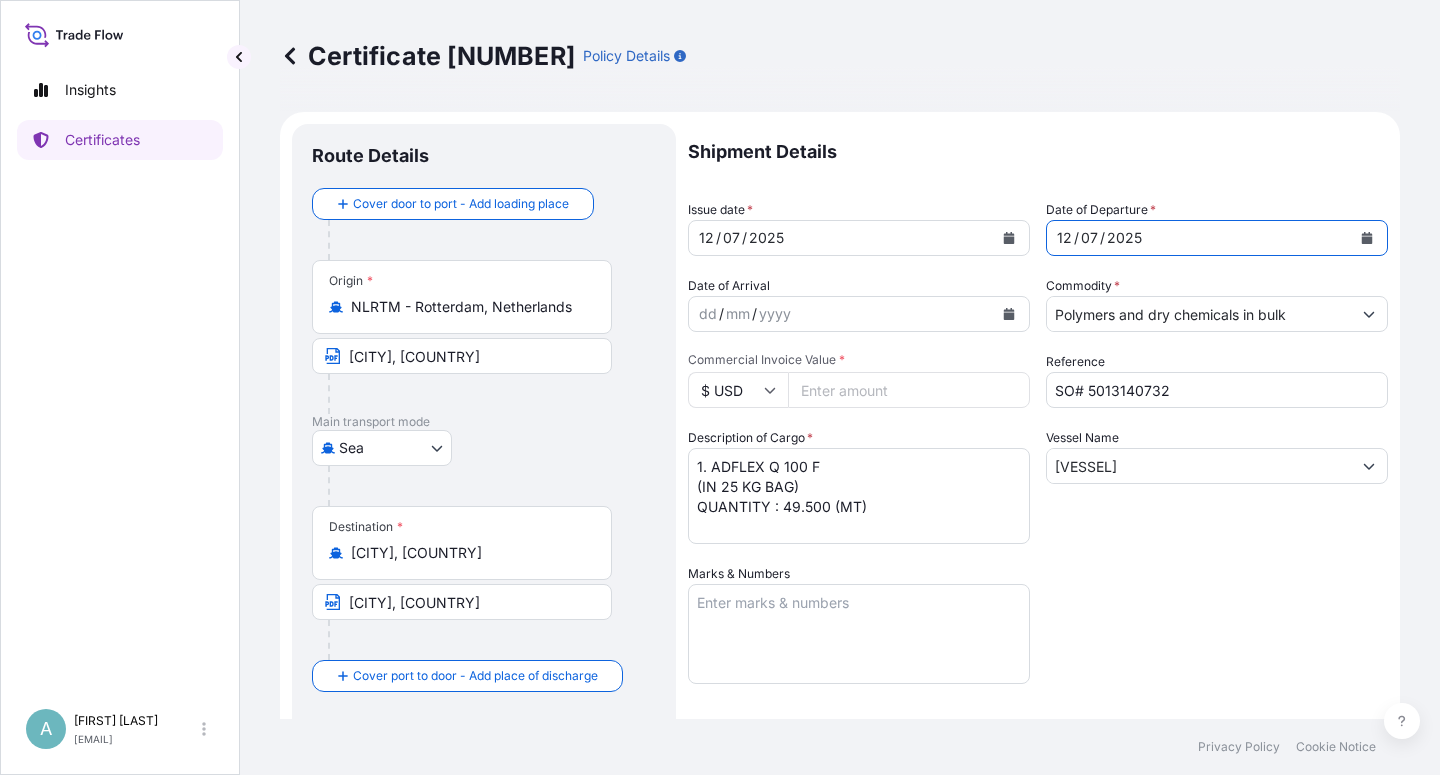 click at bounding box center (1367, 238) 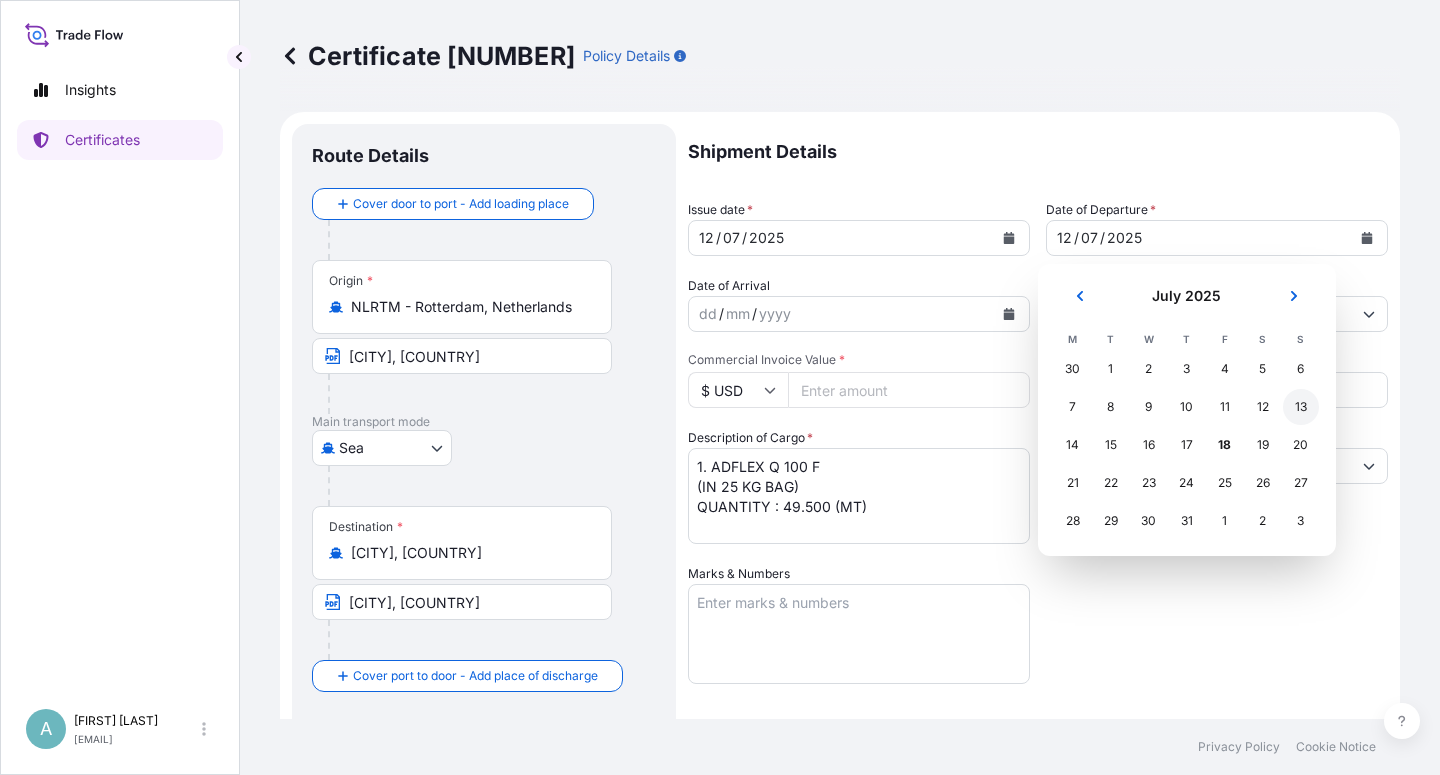 click on "13" at bounding box center [1301, 407] 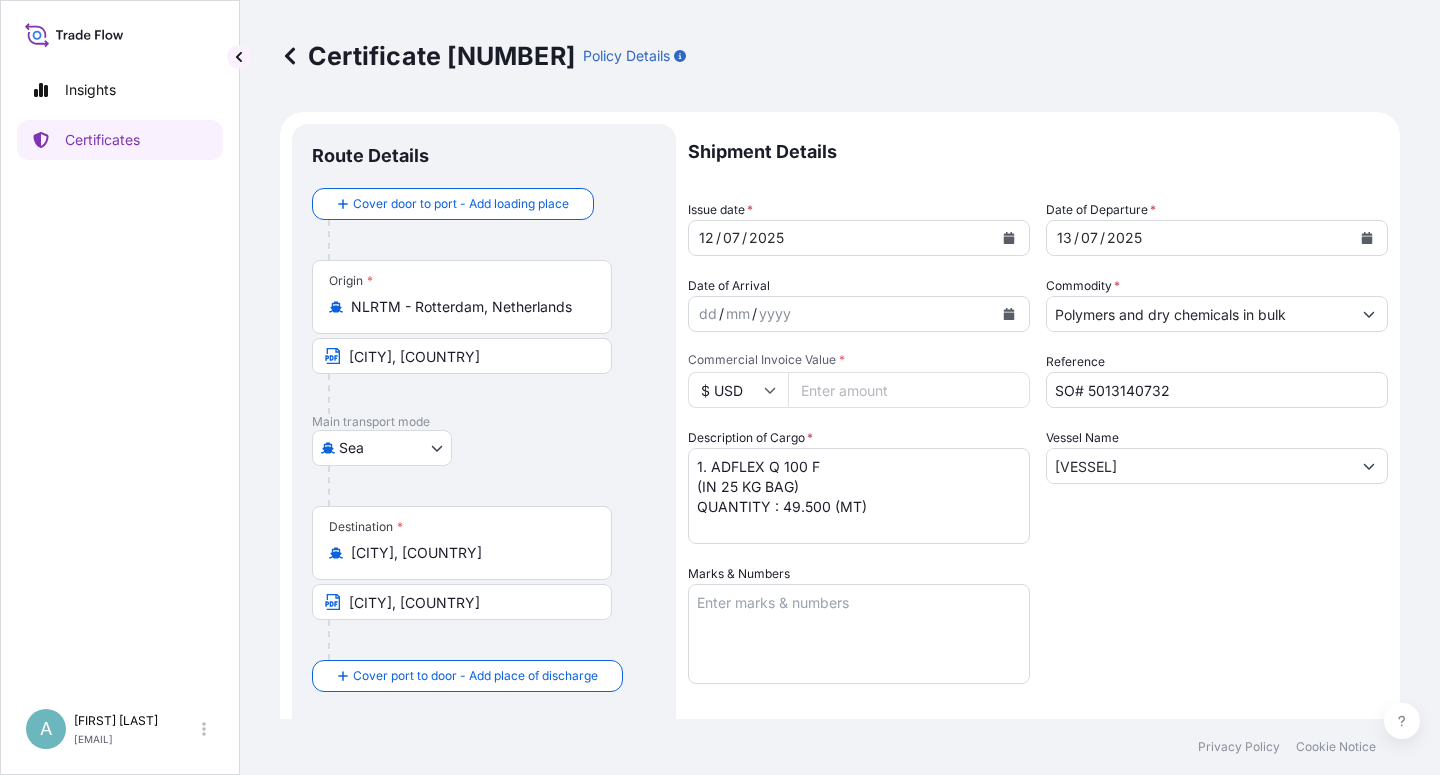 click on "Shipment Details Issue date * [NUMBER] / [NUMBER] / [YEAR] Date of Departure * [NUMBER] / [NUMBER] / [YEAR] Date of Arrival dd / mm / yyyy Commodity * Polymers and dry chemicals in bulk Packing Category Commercial Invoice Value    * $ USD [NUMBER] Reference SO# [NUMBER] Description of Cargo * 1. ADFLEX Q 100 F
(IN 25 KG BAG)
QUANTITY : 49.500 (MT) Vessel Name MSC MARIAGRAZIA FW527E Marks & Numbers Letter of Credit This shipment has a letter of credit Letter of credit * LC NUMBER: [NUMBER]
CLAIMS ARE PAYABLE IN SOUTH KOREA
INCLUDE ALL RISK
NUMBER OF ORIGINAL(S) ISSUED: 02 ( 01 ORIGINAL + 01 DUPLICATE )
Letter of credit may not exceed 12000 characters Assured Details Primary Assured * Basell Asia Pacific Limited Basell Asia Pacific Limited Named Assured Named Assured Address" at bounding box center [1038, 638] 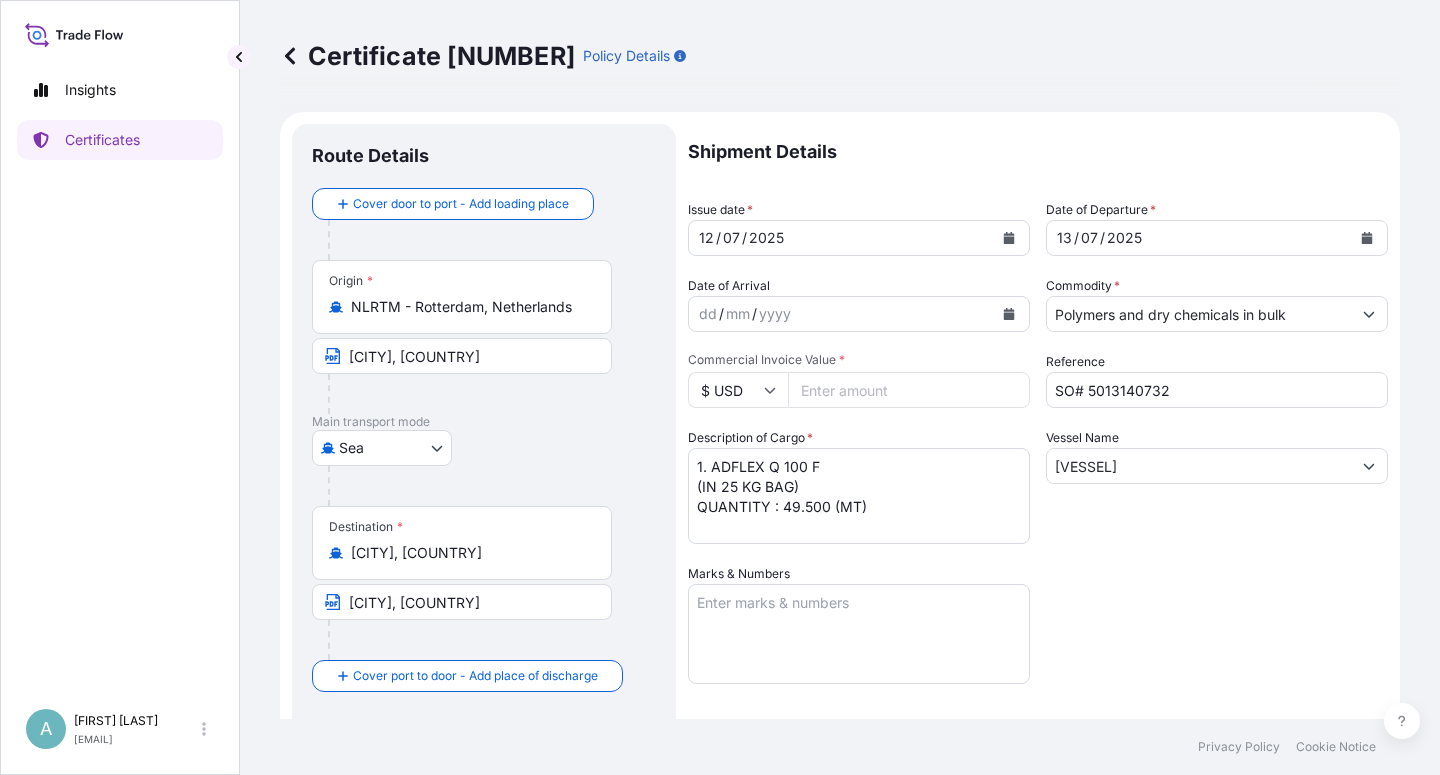 scroll, scrollTop: 480, scrollLeft: 0, axis: vertical 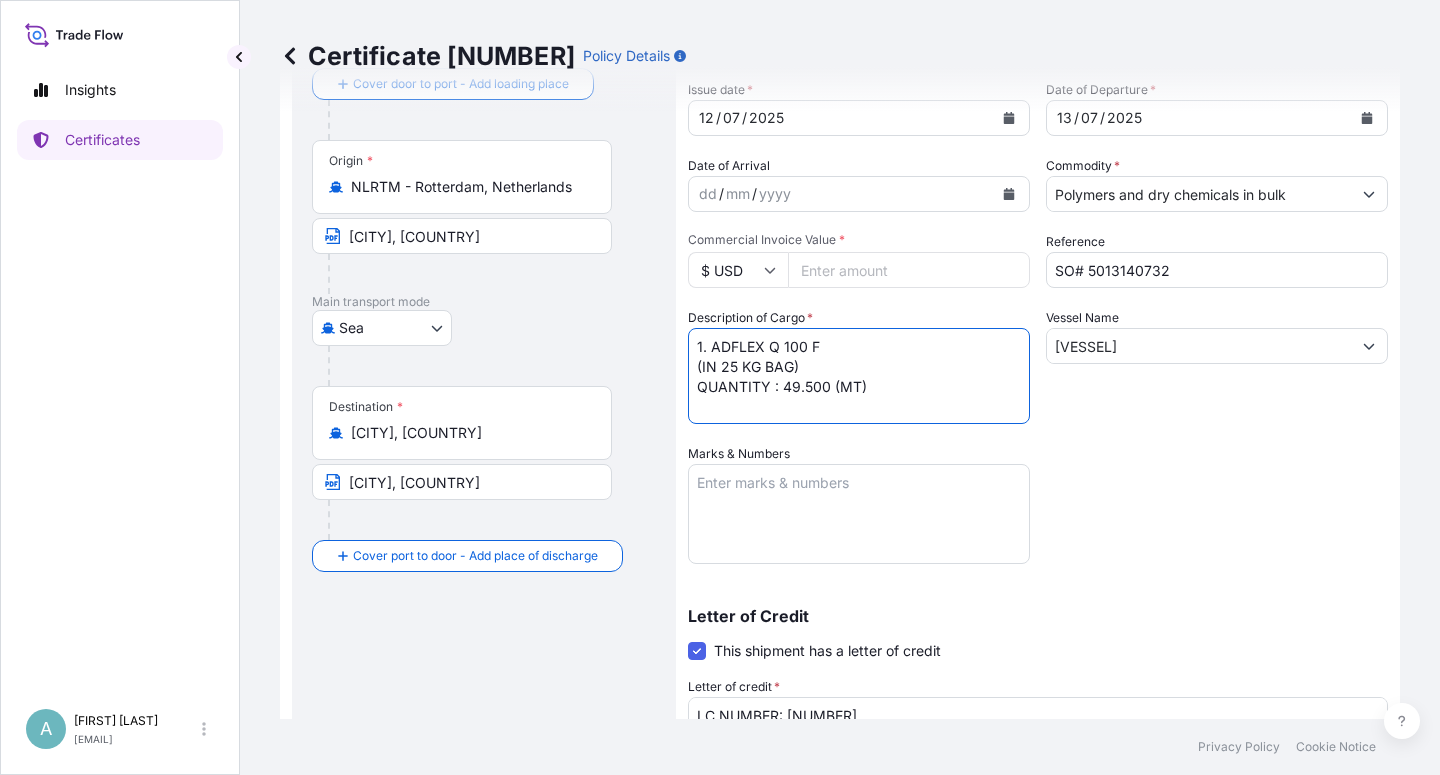 click on "1. ADFLEX Q 100 F
(IN 25 KG BAG)
QUANTITY : 49.500 (MT)" at bounding box center [859, 376] 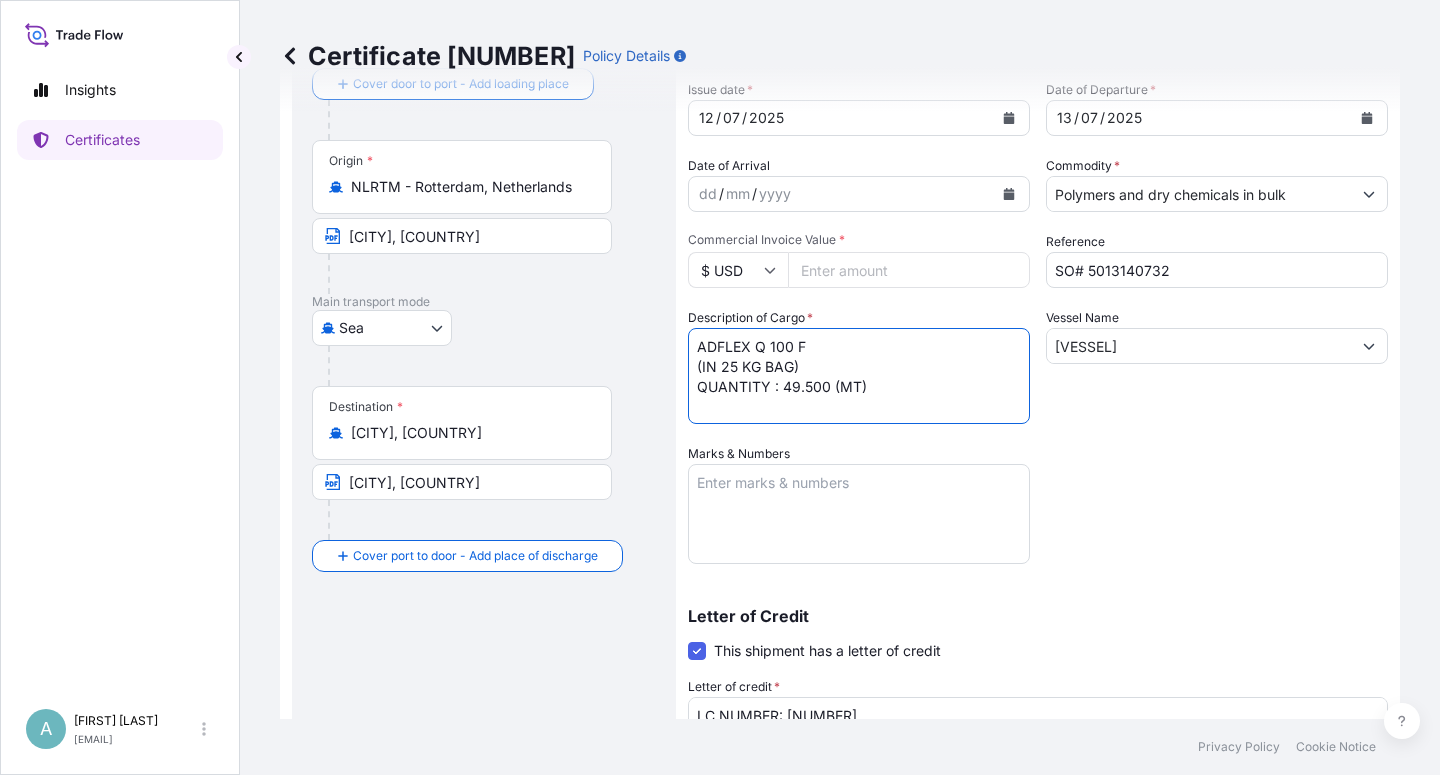 type on "ADFLEX Q 100 F
(IN 25 KG BAG)
QUANTITY : 49.500 (MT)" 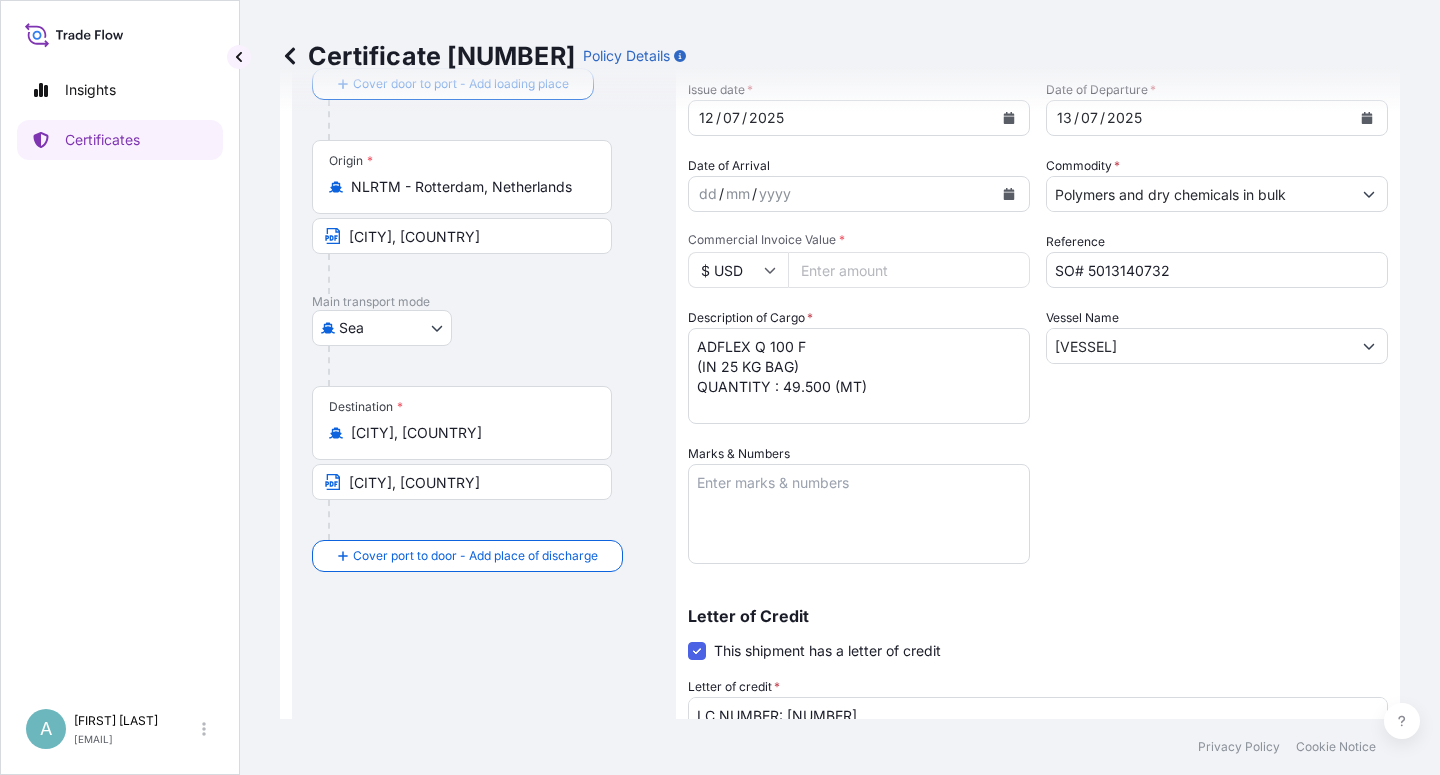 click on "Shipment Details Issue date * [NUMBER] / [NUMBER] / [YEAR] Date of Departure * [NUMBER] / [NUMBER] / [YEAR] Date of Arrival dd / mm / yyyy Commodity * Polymers and dry chemicals in bulk Packing Category Commercial Invoice Value    * $ USD [NUMBER] Reference SO# [NUMBER] Description of Cargo * 1. ADFLEX Q 100 F
(IN 25 KG BAG)
QUANTITY : 49.500 (MT) Vessel Name MSC MARIAGRAZIA FW527E Marks & Numbers Letter of Credit This shipment has a letter of credit Letter of credit * LC NUMBER: [NUMBER]
CLAIMS ARE PAYABLE IN SOUTH KOREA
INCLUDE ALL RISK
NUMBER OF ORIGINAL(S) ISSUED: 02 ( 01 ORIGINAL + 01 DUPLICATE )
Letter of credit may not exceed 12000 characters Assured Details Primary Assured * Basell Asia Pacific Limited Basell Asia Pacific Limited Named Assured Named Assured Address" at bounding box center [1038, 518] 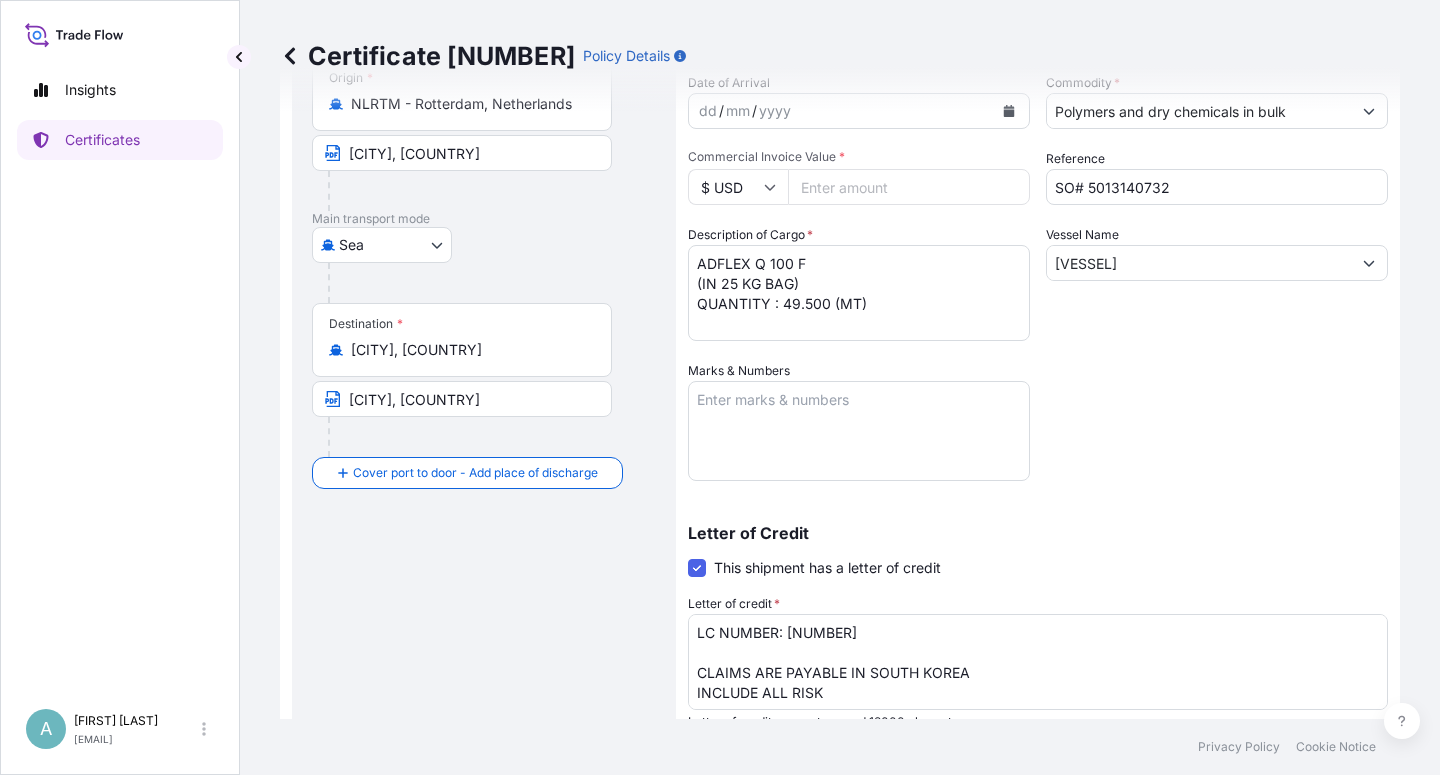 scroll, scrollTop: 240, scrollLeft: 0, axis: vertical 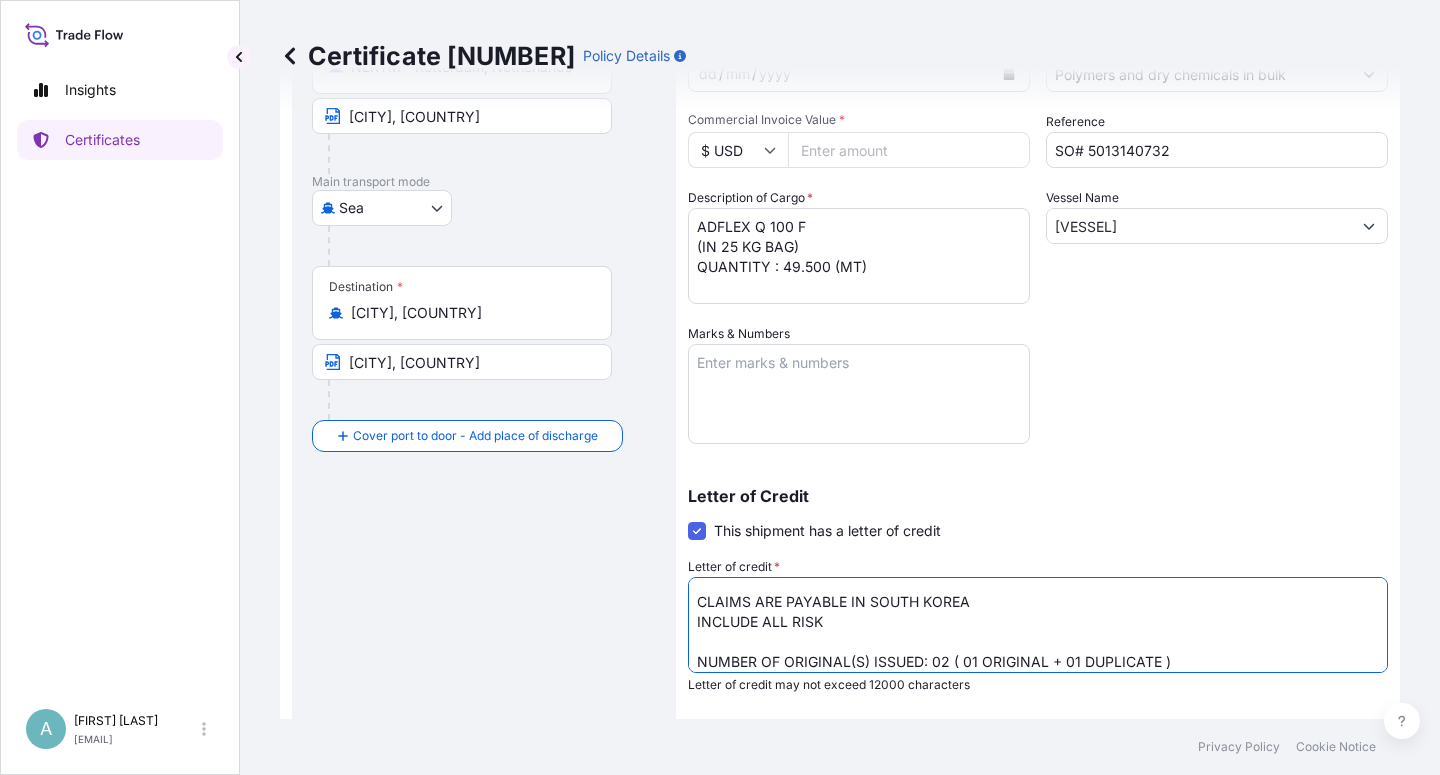 click on "LC NUMBER: [NUMBER]
CLAIMS ARE PAYABLE IN SOUTH KOREA
INCLUDE ALL RISK
NUMBER OF ORIGINAL(S) ISSUED: 02 ( 01 ORIGINAL + 01 DUPLICATE )" at bounding box center (1038, 625) 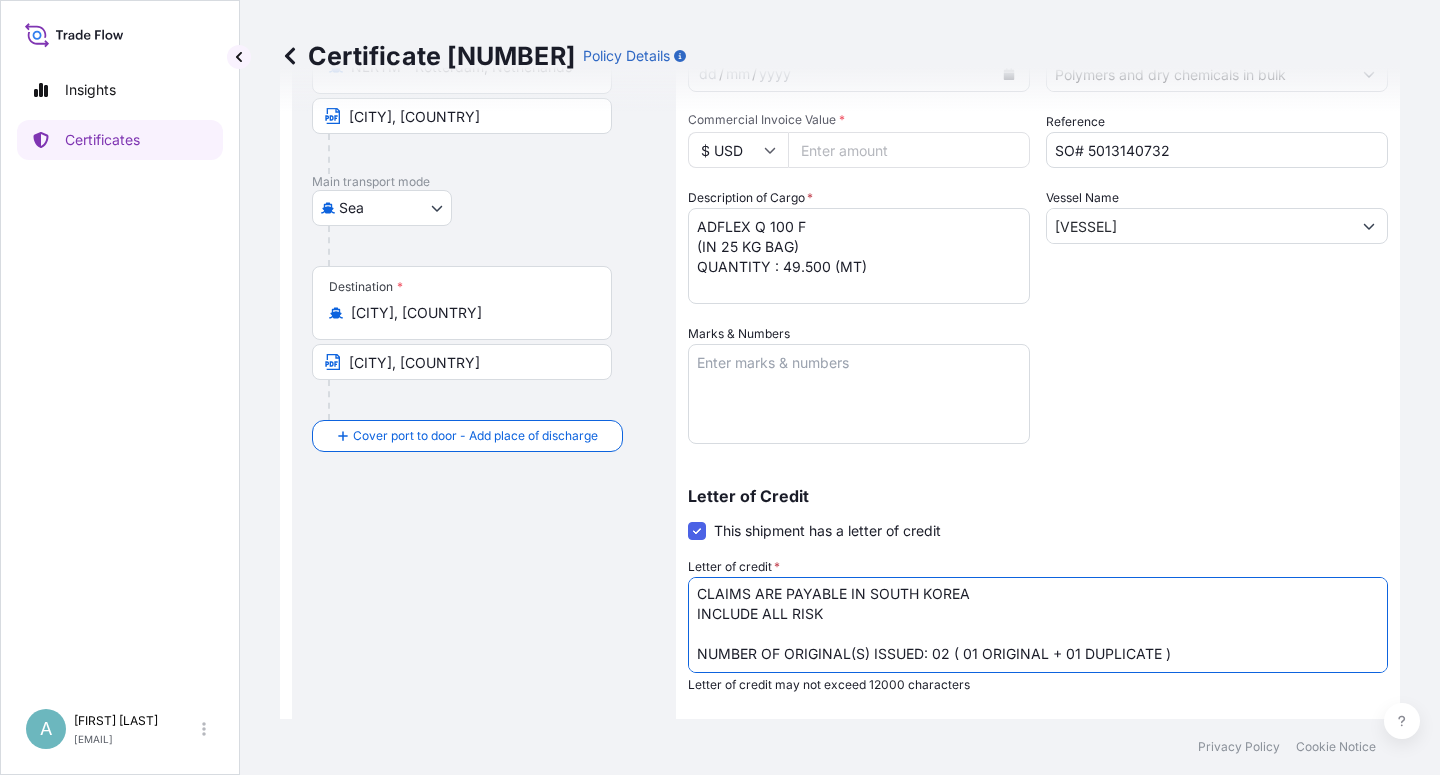 scroll, scrollTop: 62, scrollLeft: 0, axis: vertical 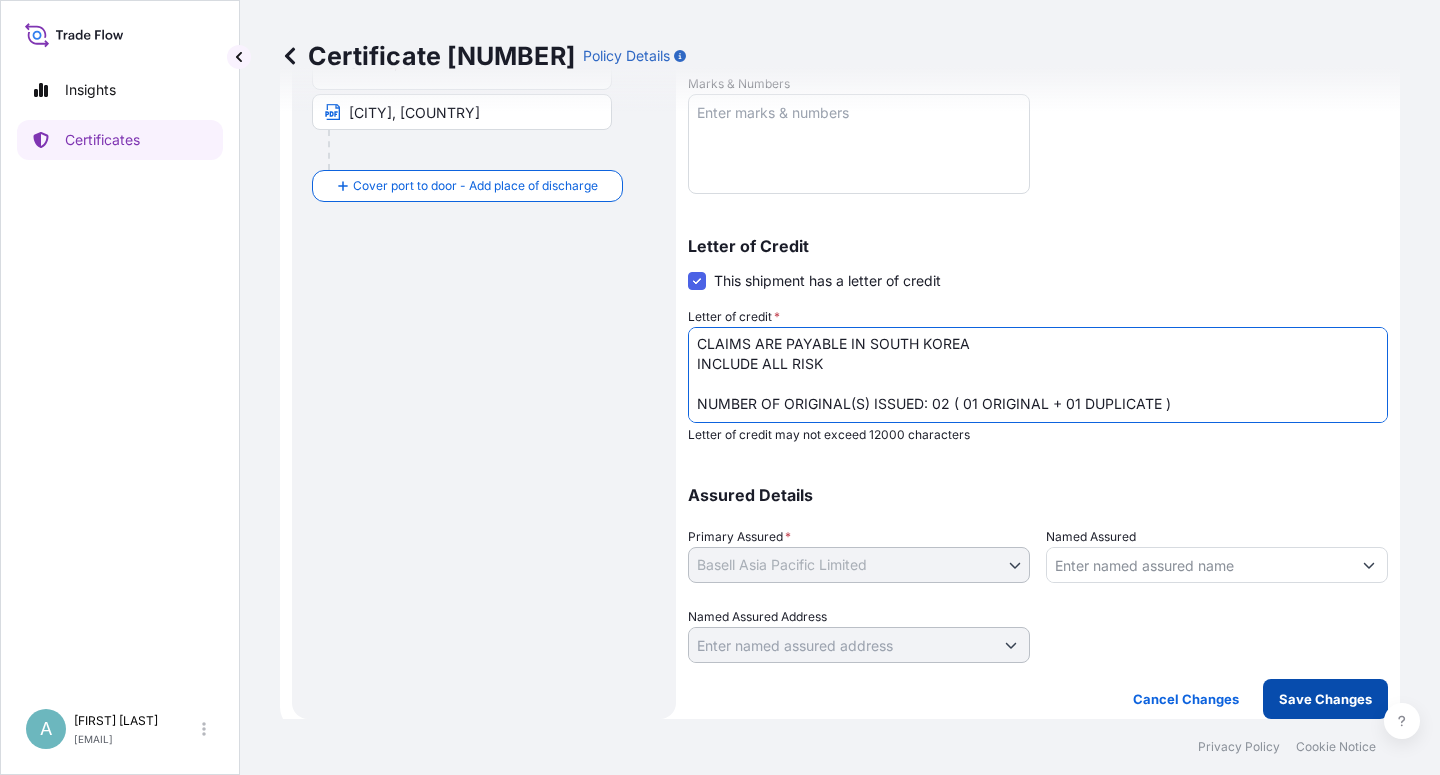 click on "Save Changes" at bounding box center [1325, 699] 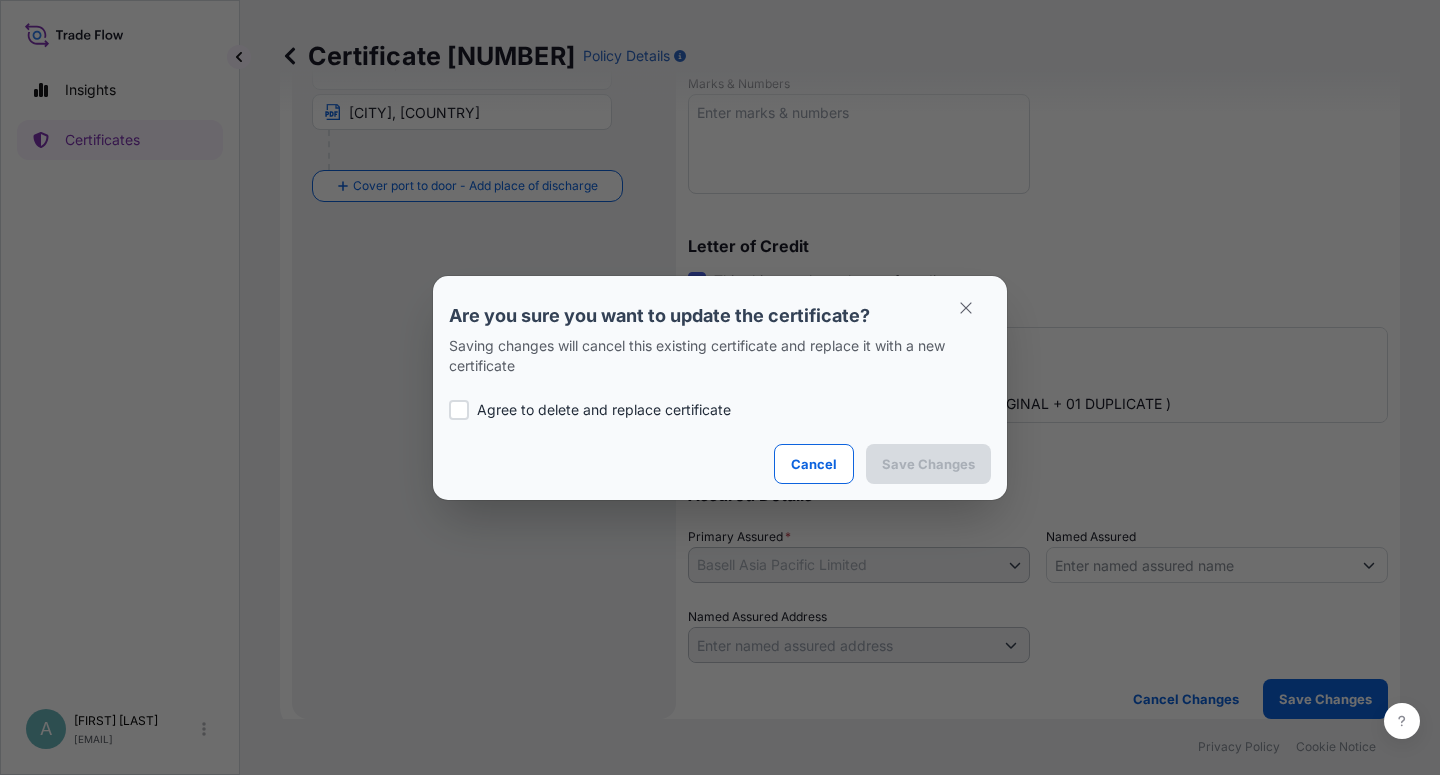 click on "Agree to delete and replace certificate" at bounding box center (604, 410) 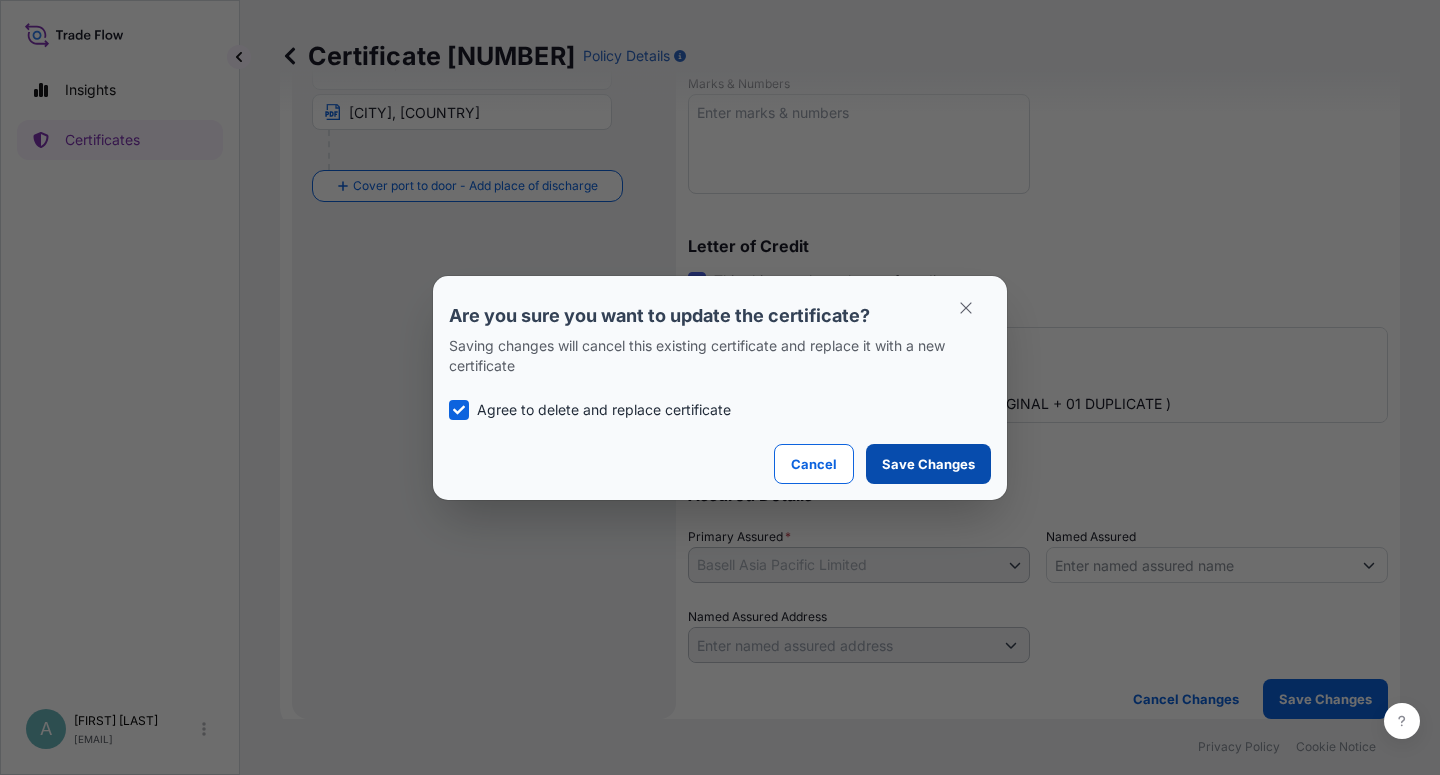 click on "Save Changes" at bounding box center (928, 464) 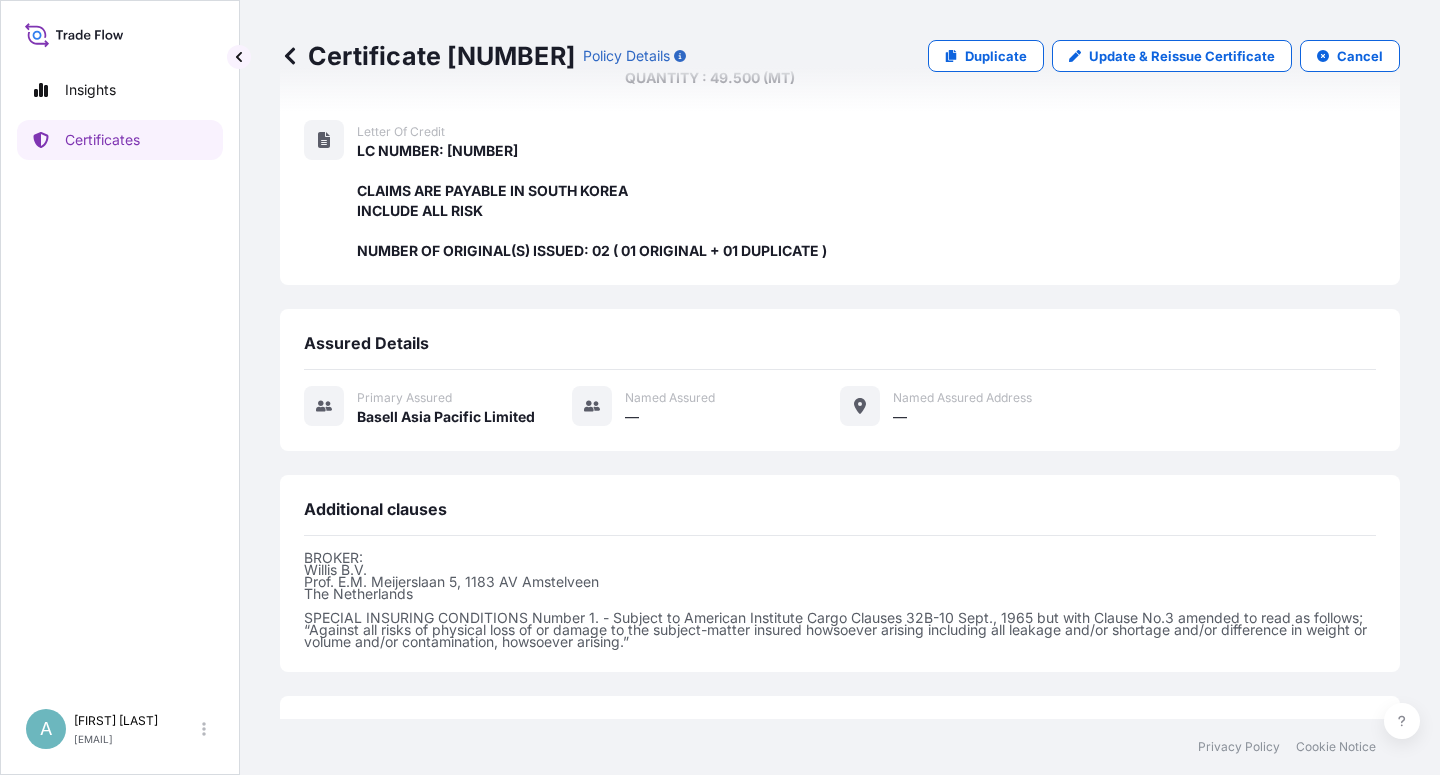 scroll, scrollTop: 534, scrollLeft: 0, axis: vertical 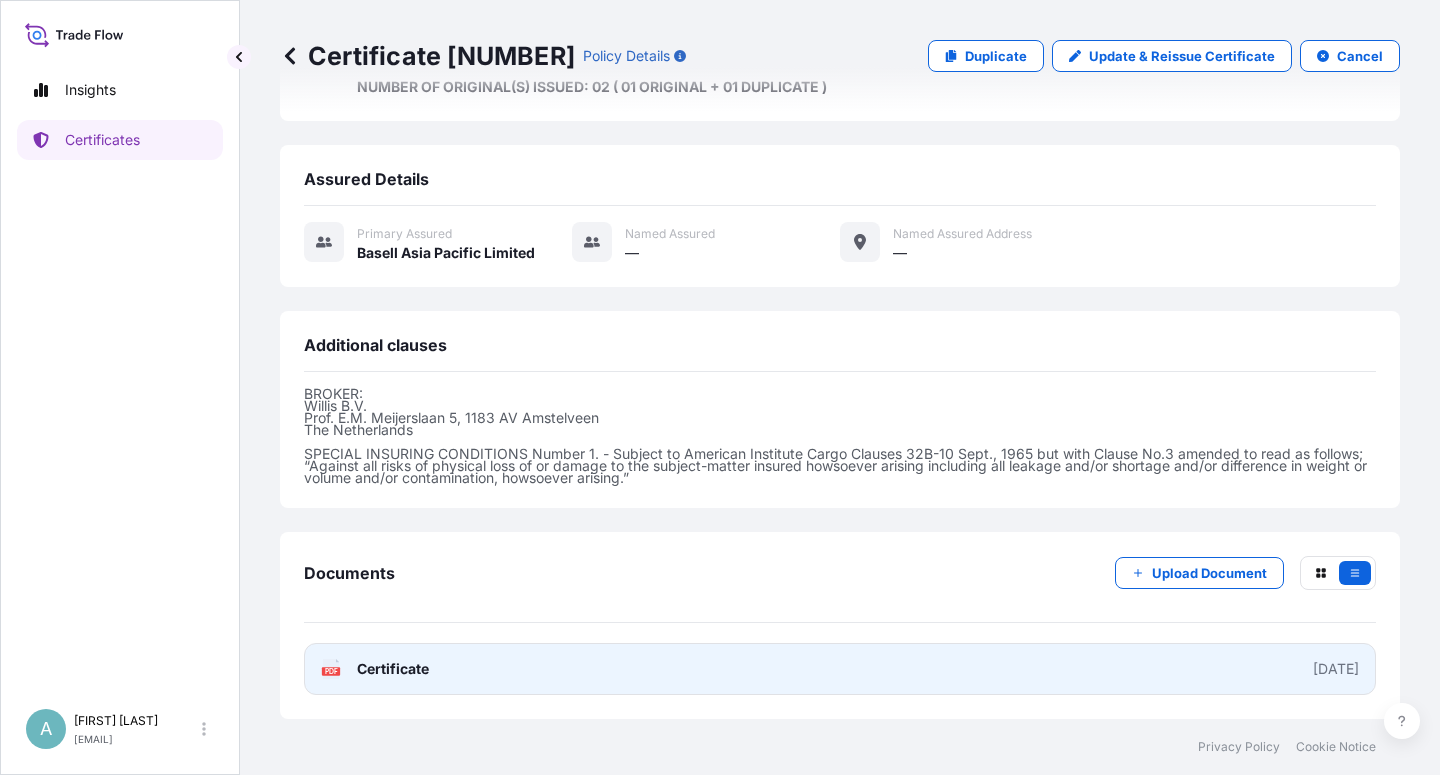 click on "Certificate" at bounding box center (393, 669) 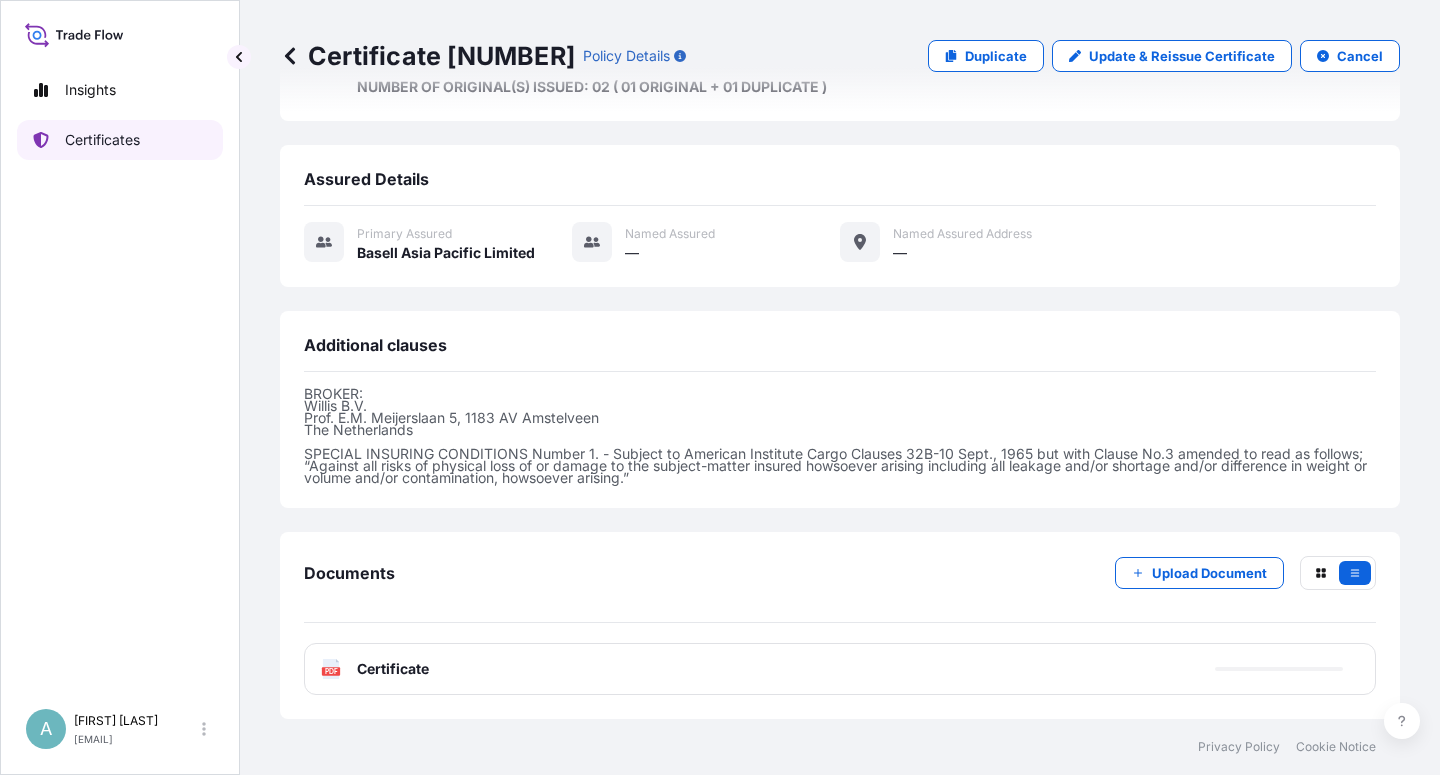 click on "Certificates" at bounding box center [120, 140] 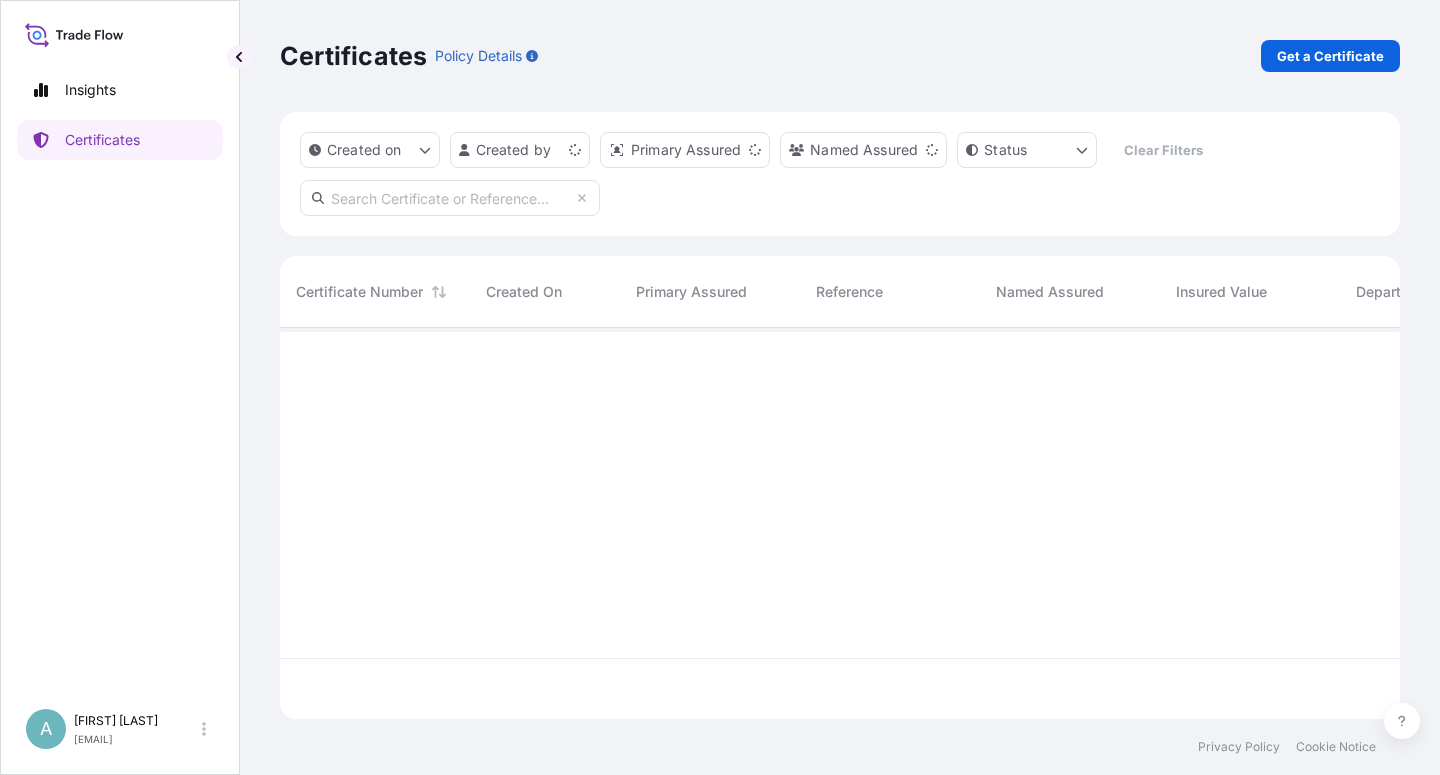 scroll, scrollTop: 18, scrollLeft: 18, axis: both 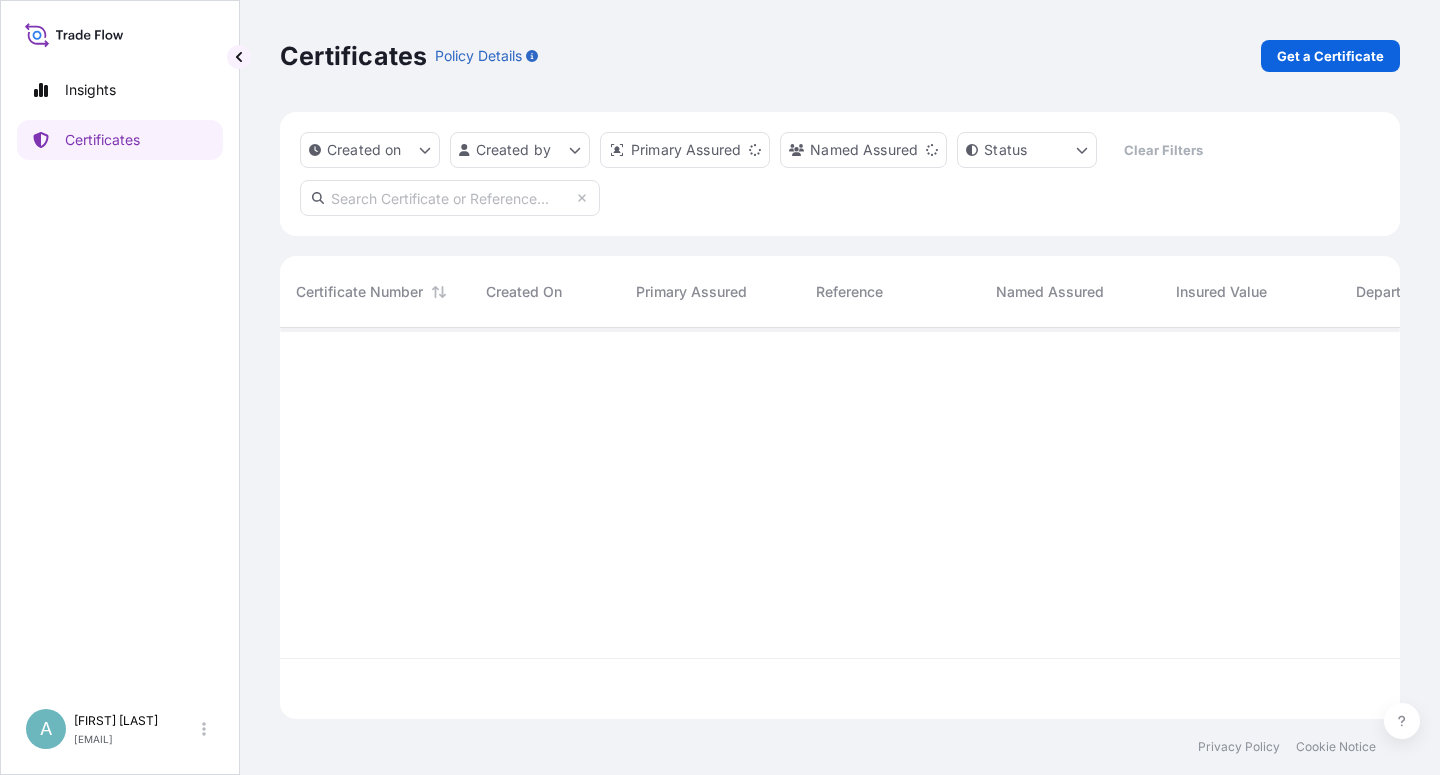click at bounding box center (450, 198) 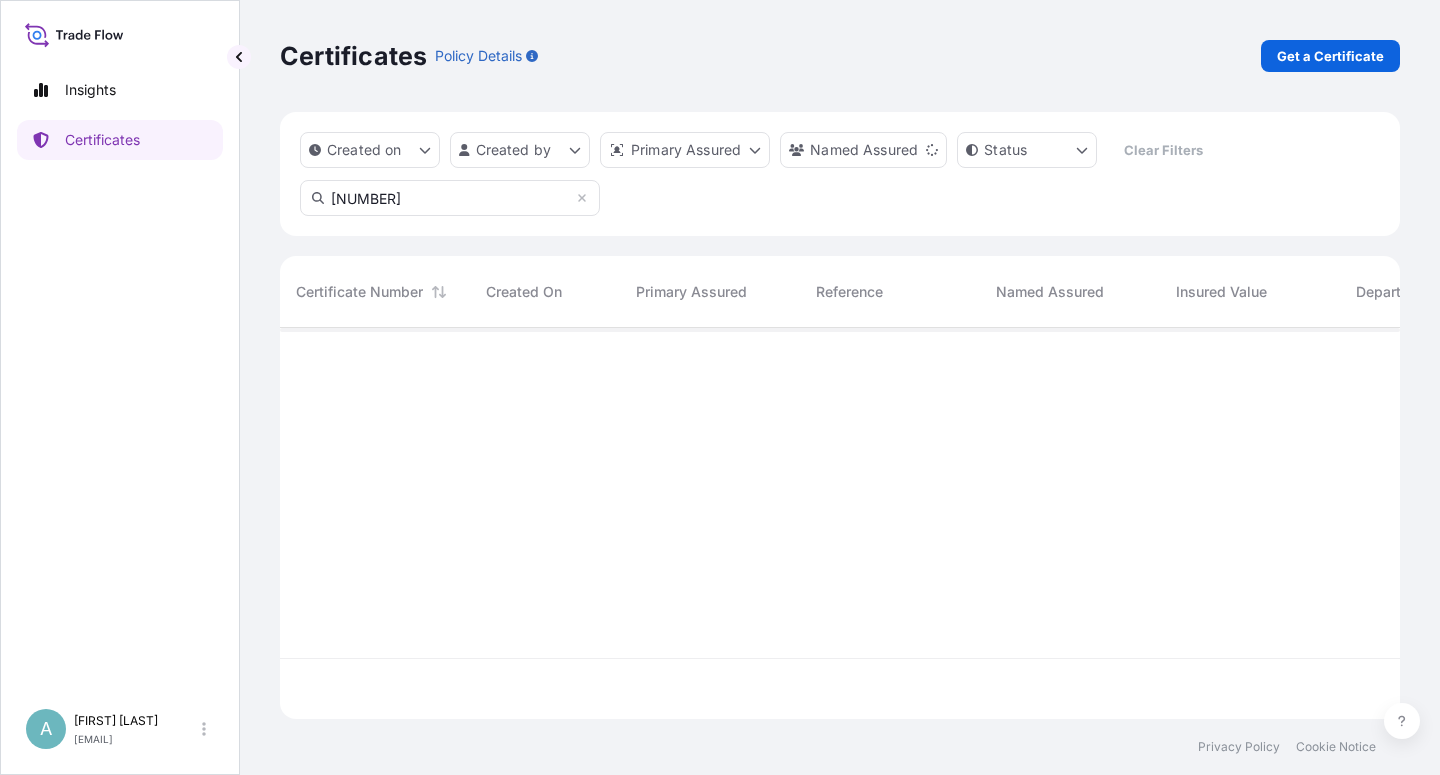 type on "[NUMBER]" 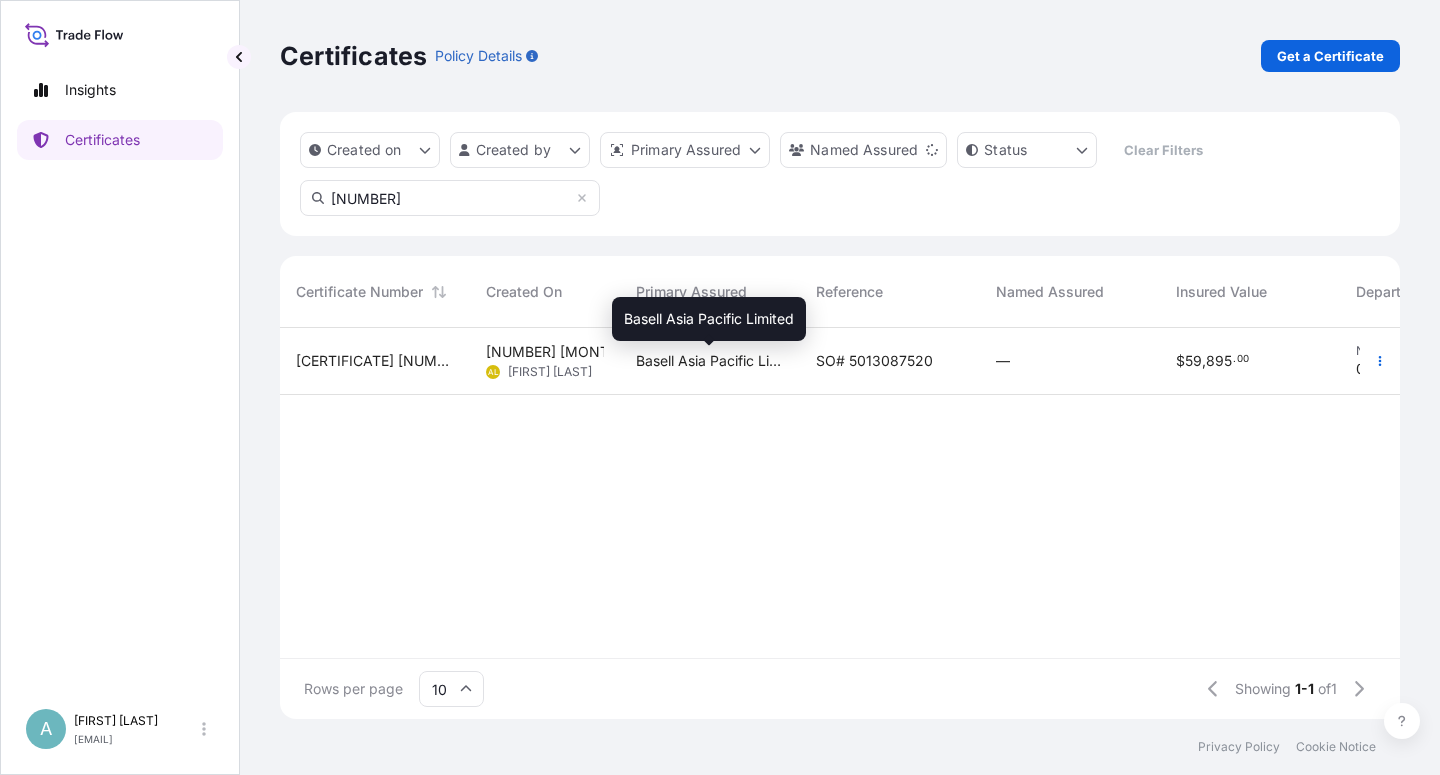 click on "Basell Asia Pacific Limited" at bounding box center (710, 361) 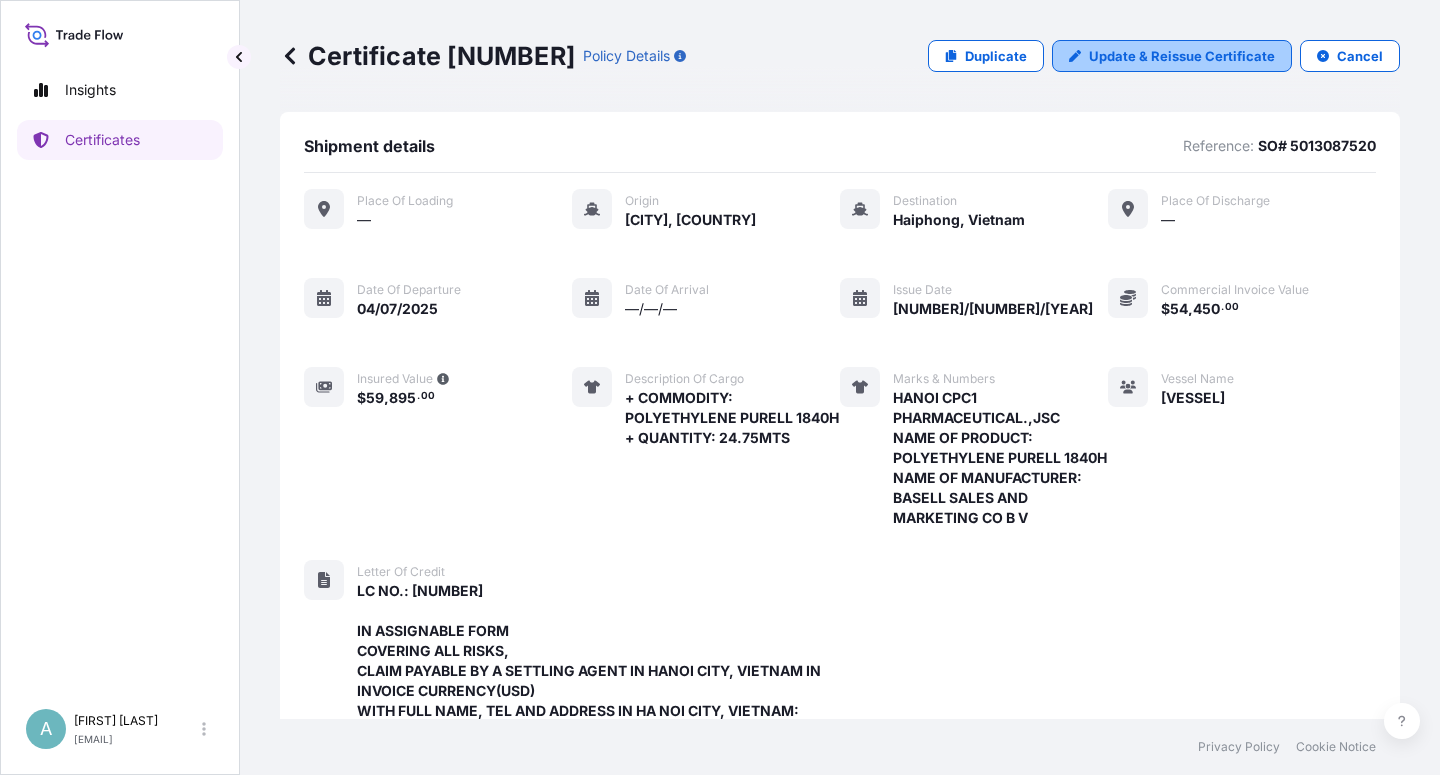 click on "Update & Reissue Certificate" at bounding box center (1182, 56) 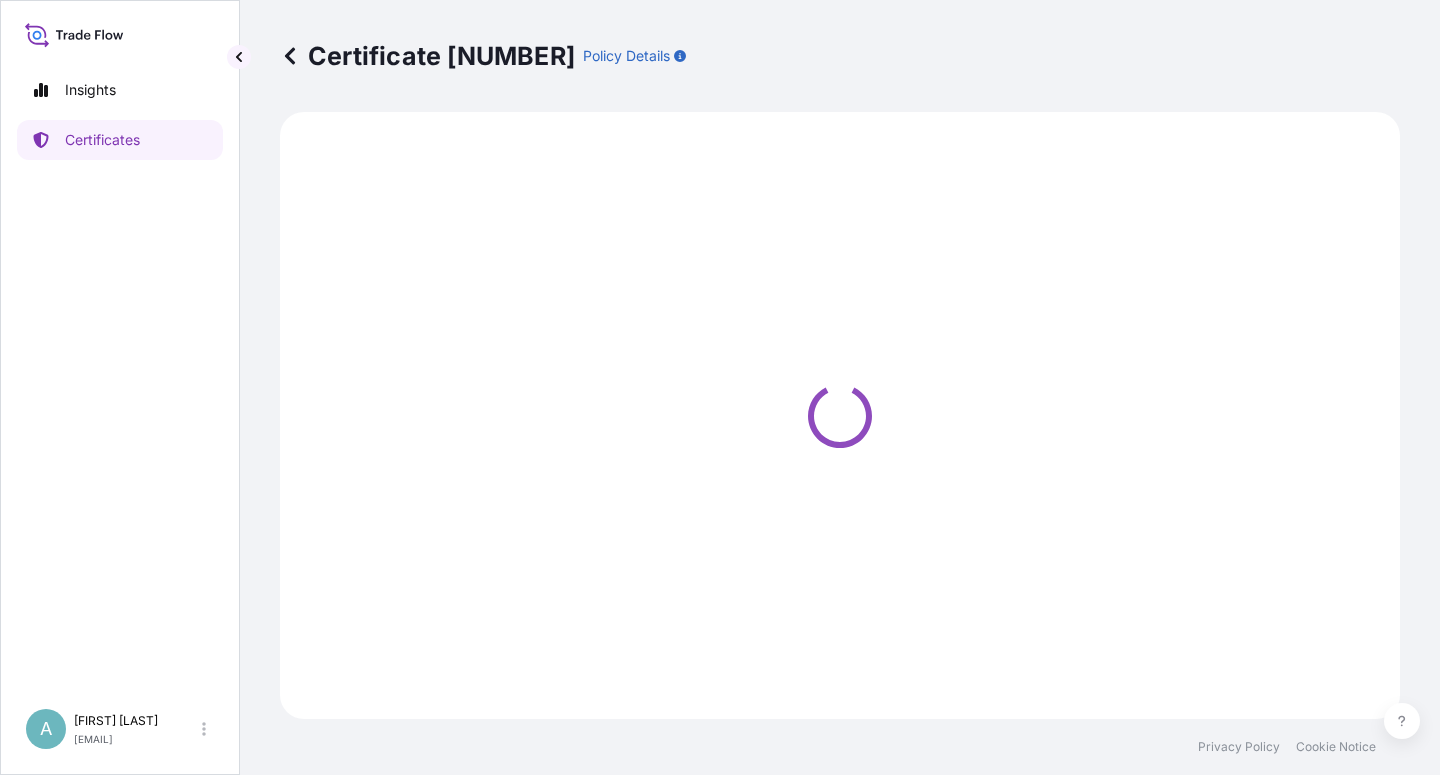 select on "Sea" 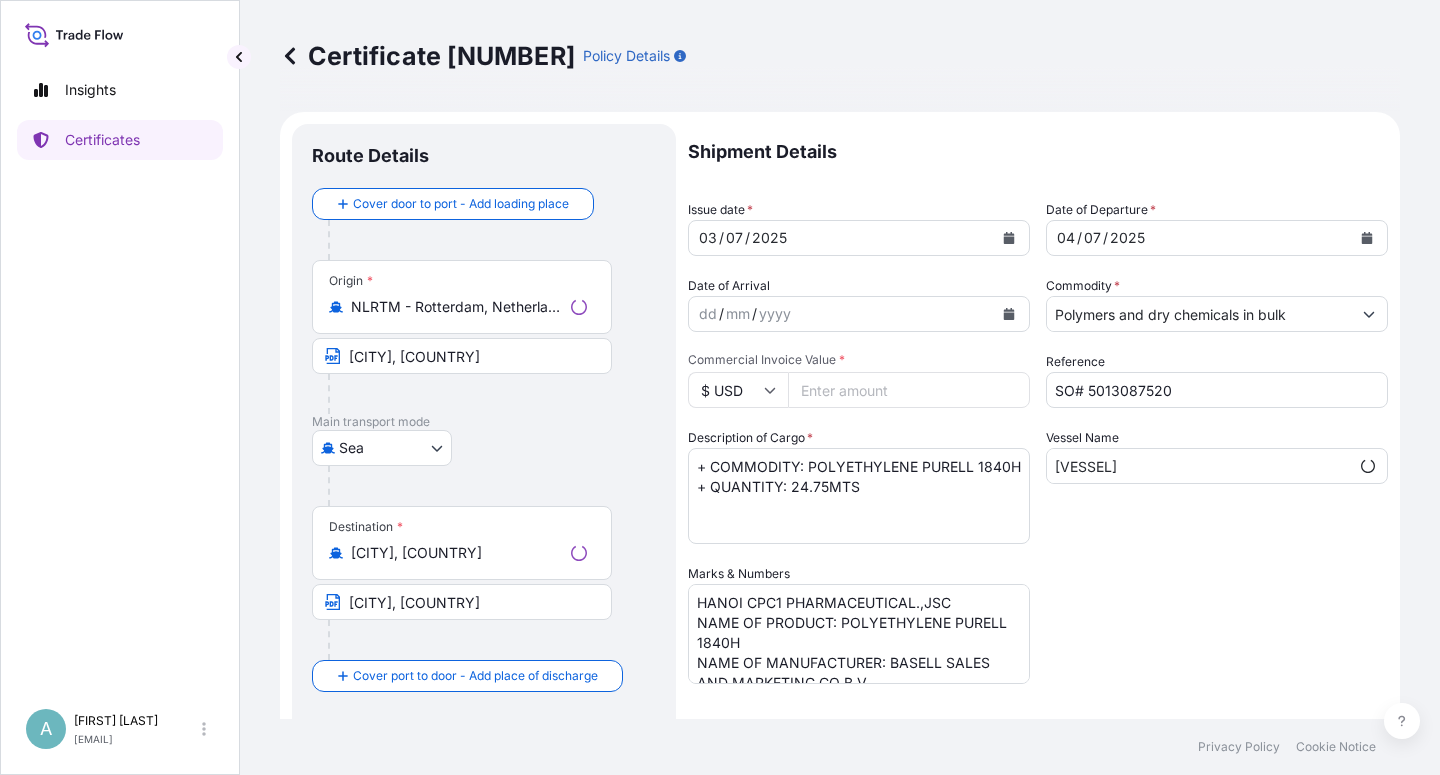 scroll, scrollTop: 62, scrollLeft: 0, axis: vertical 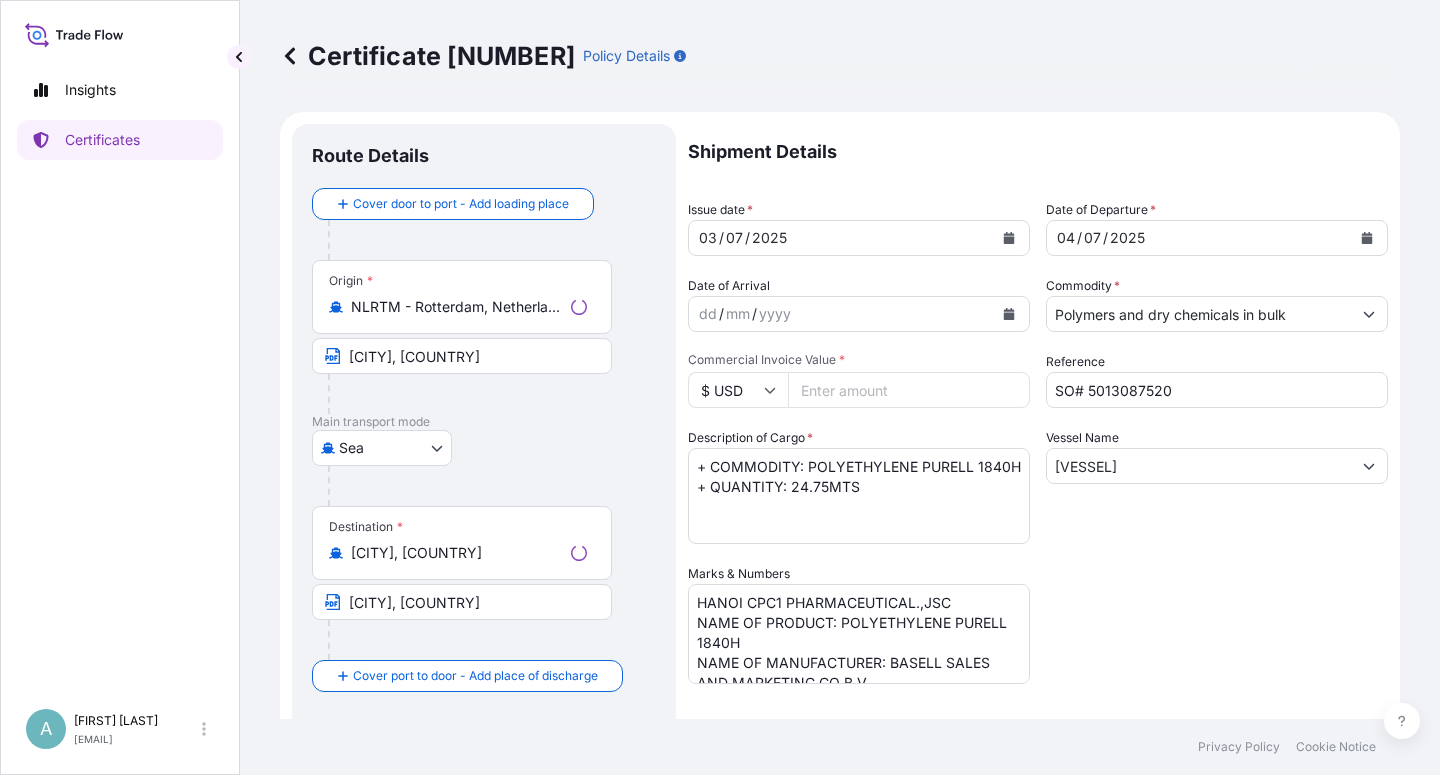 select on "32034" 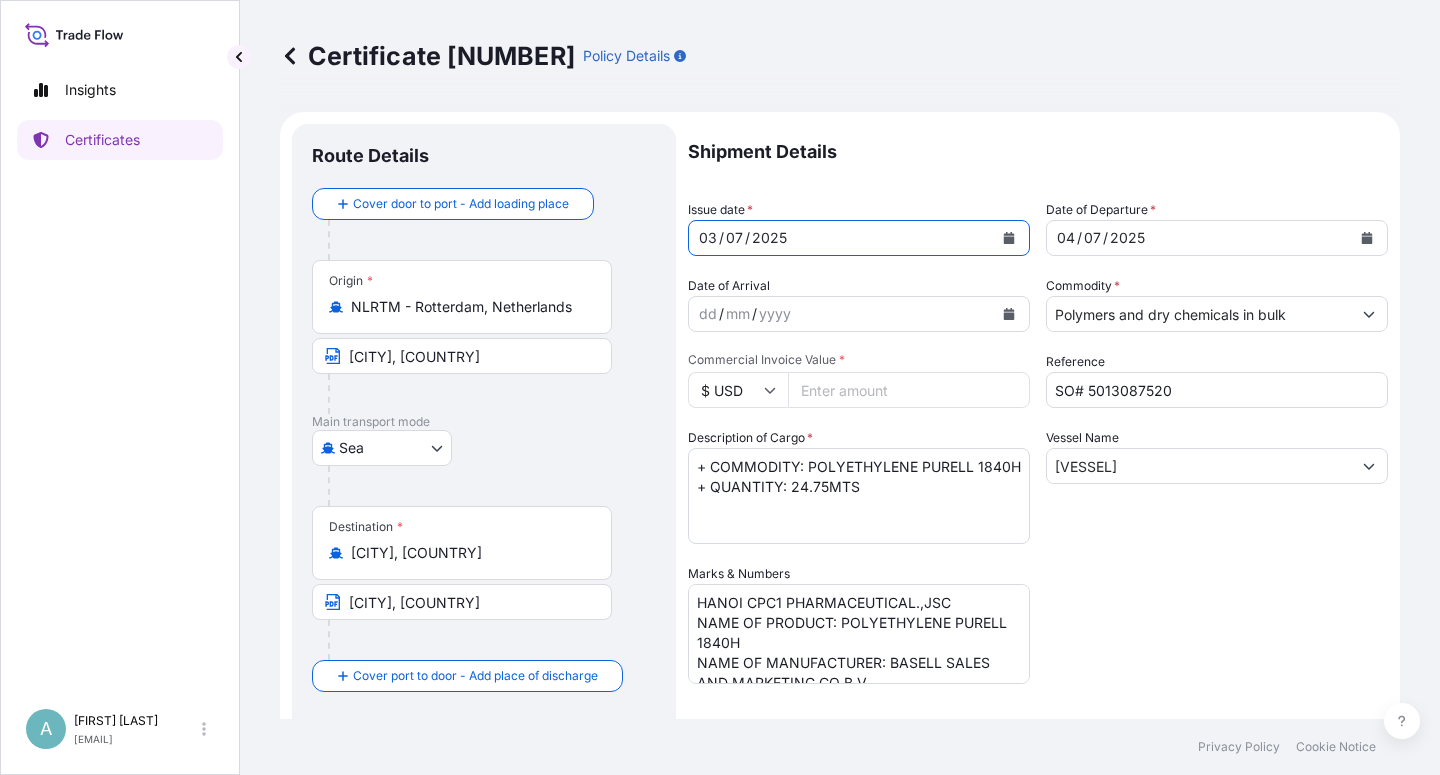 click 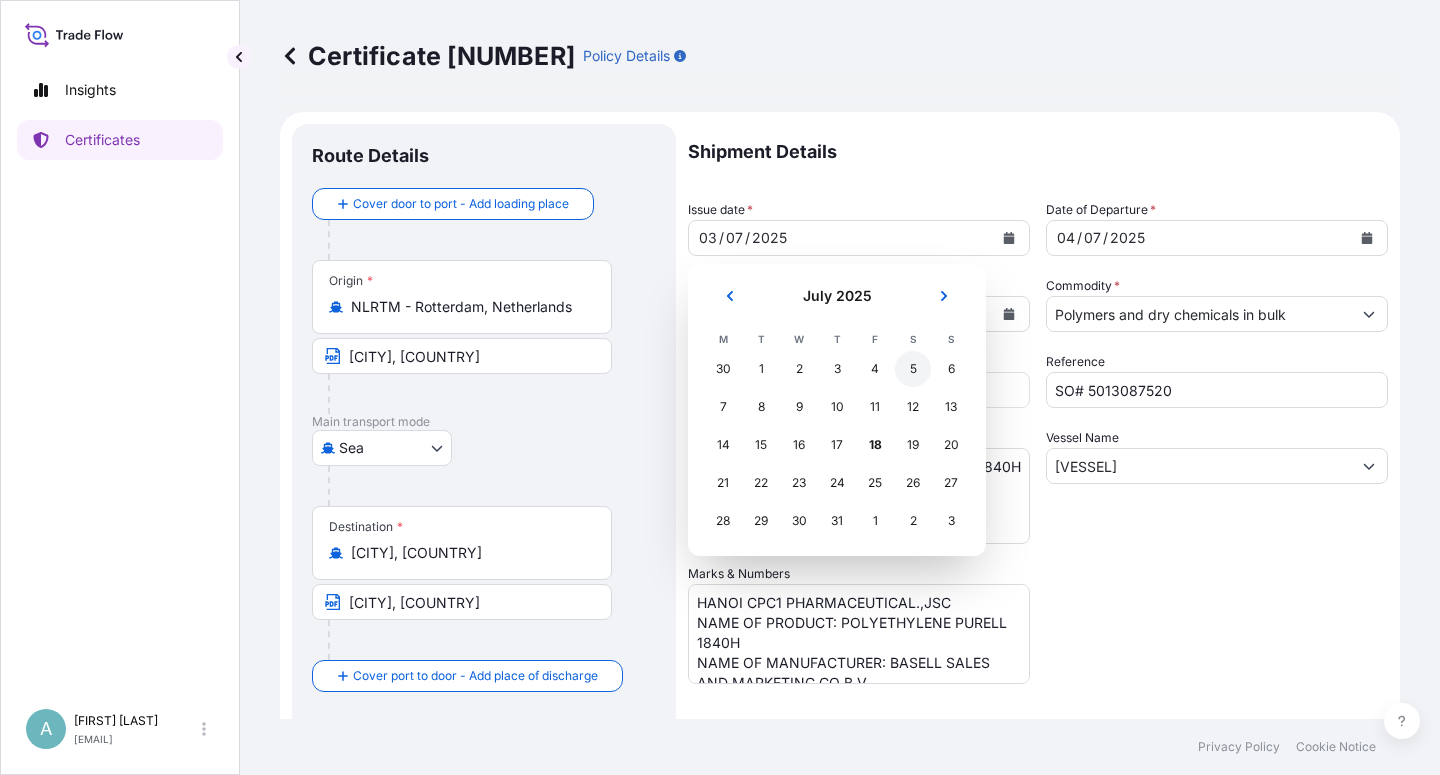 click on "5" at bounding box center [913, 369] 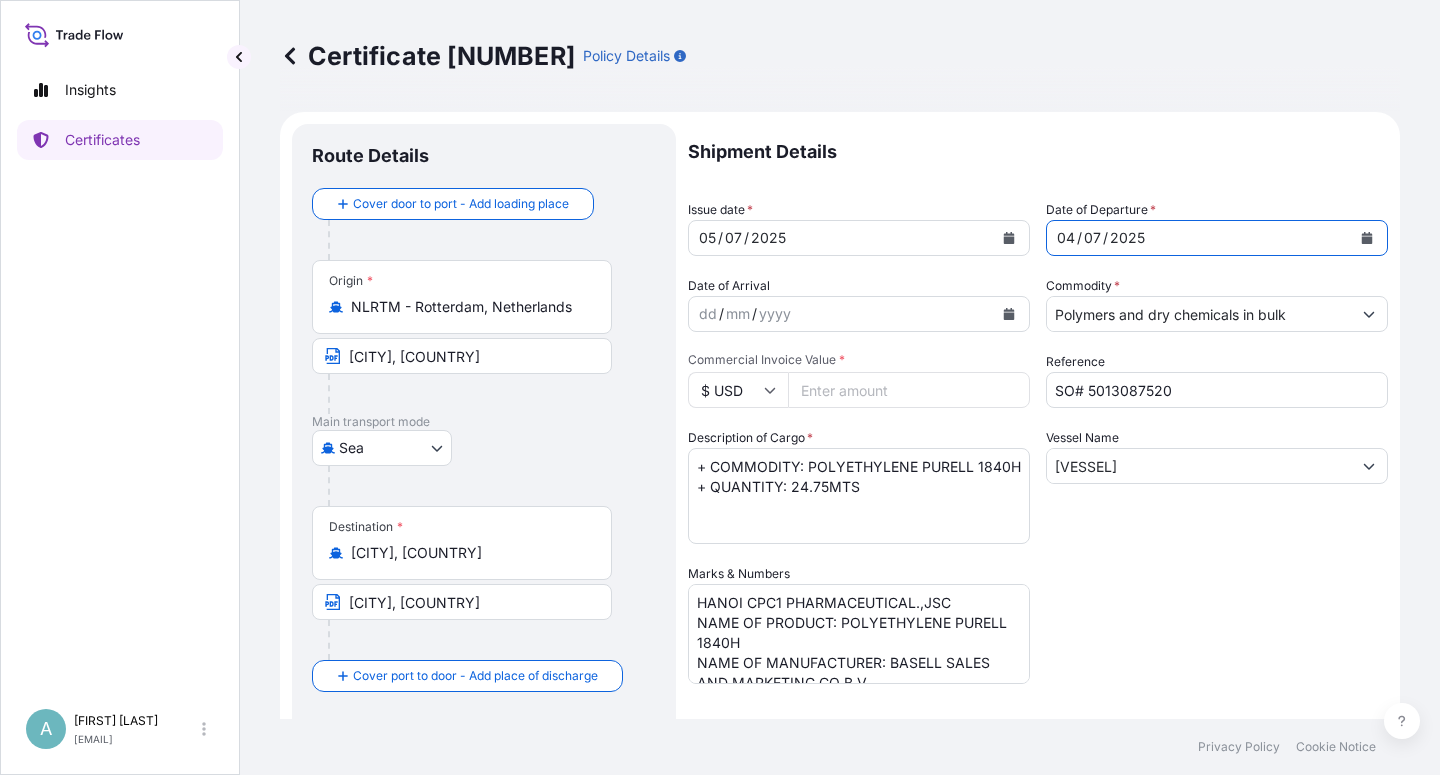 click 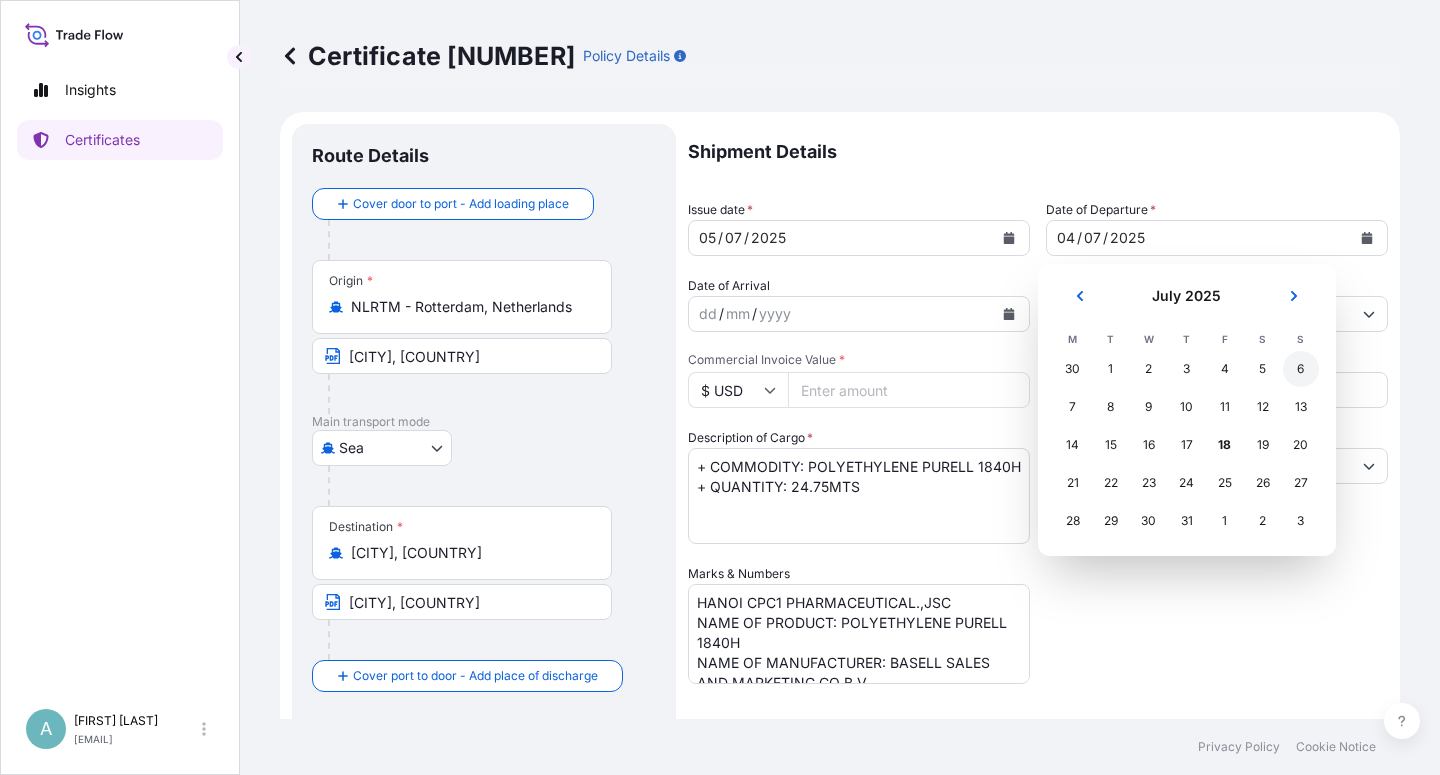 click on "6" at bounding box center (1301, 369) 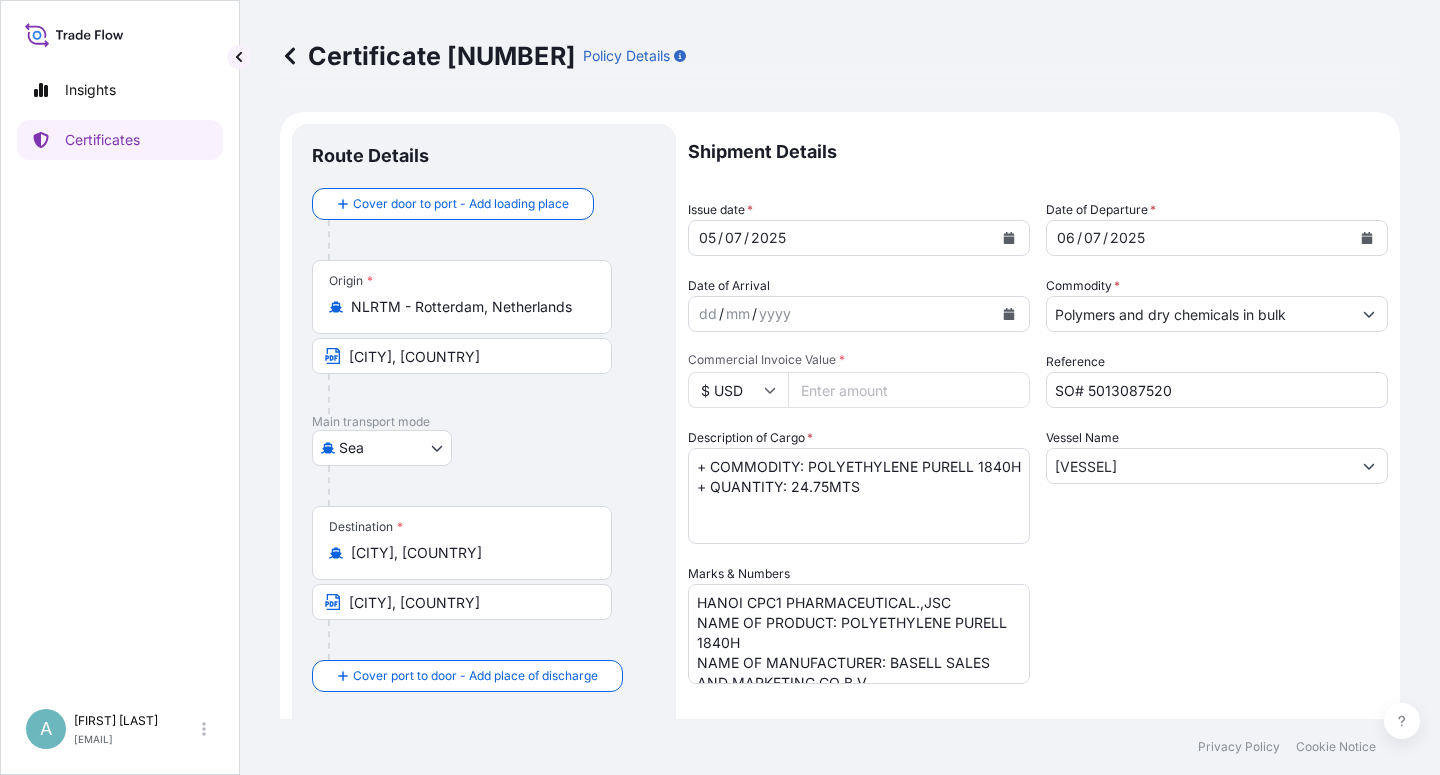 drag, startPoint x: 1195, startPoint y: 586, endPoint x: 1218, endPoint y: 585, distance: 23.021729 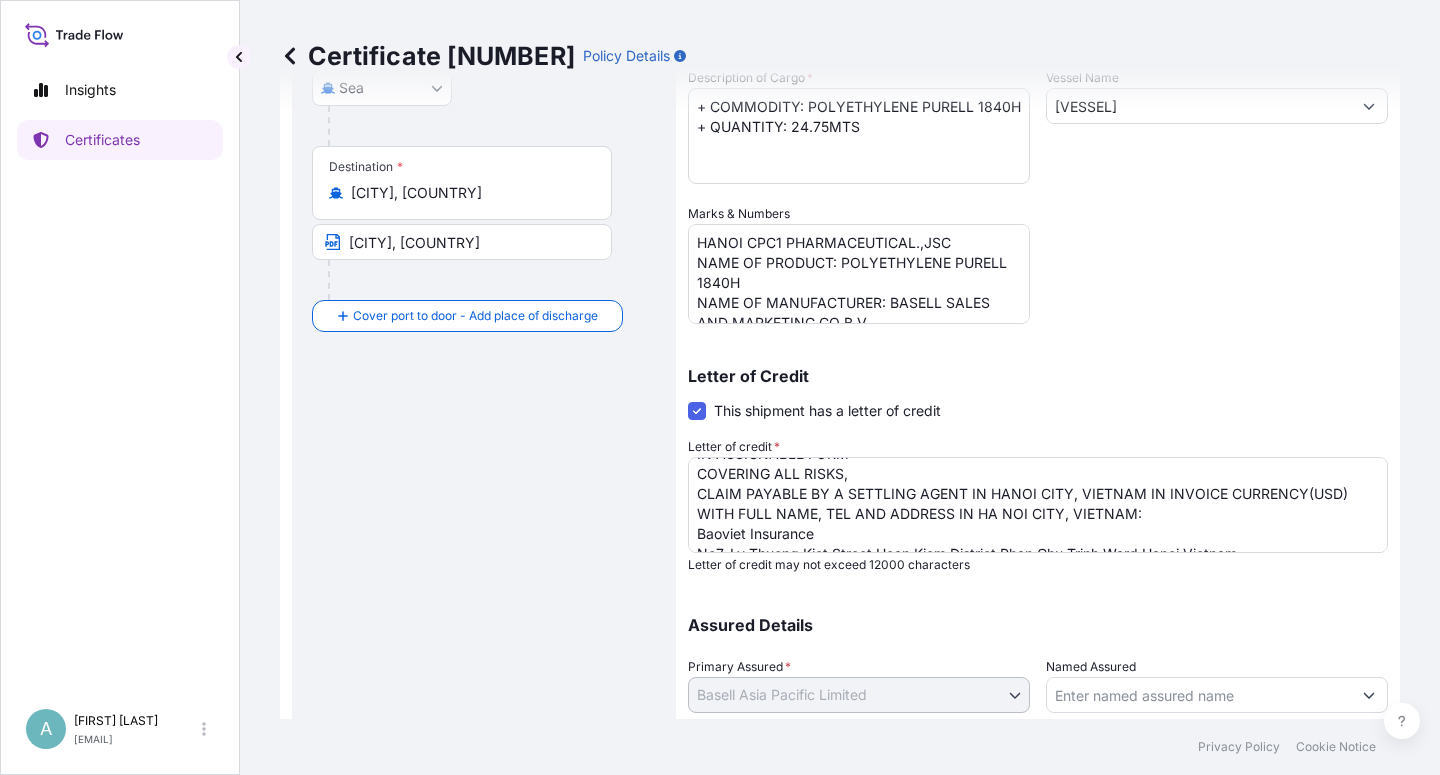 scroll, scrollTop: 490, scrollLeft: 0, axis: vertical 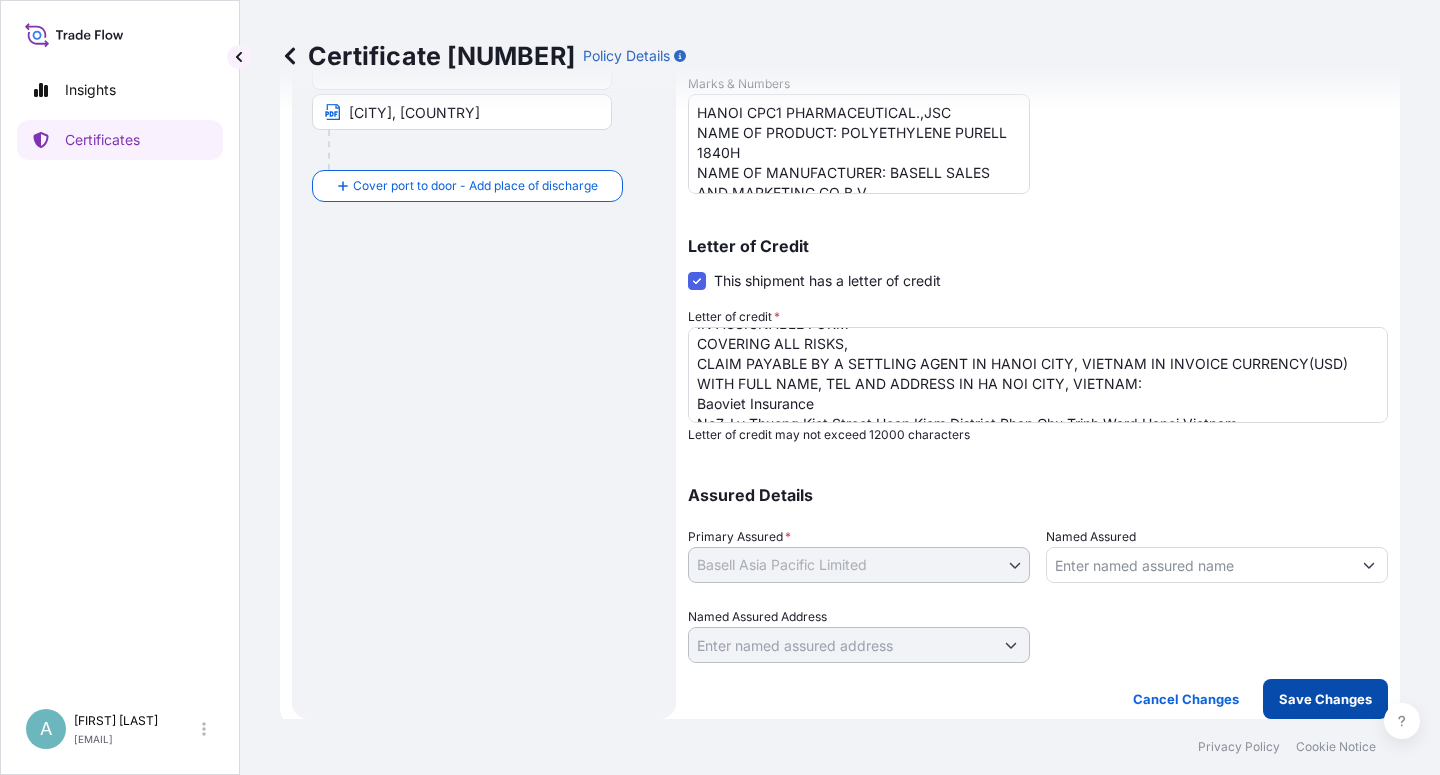 click on "Save Changes" at bounding box center [1325, 699] 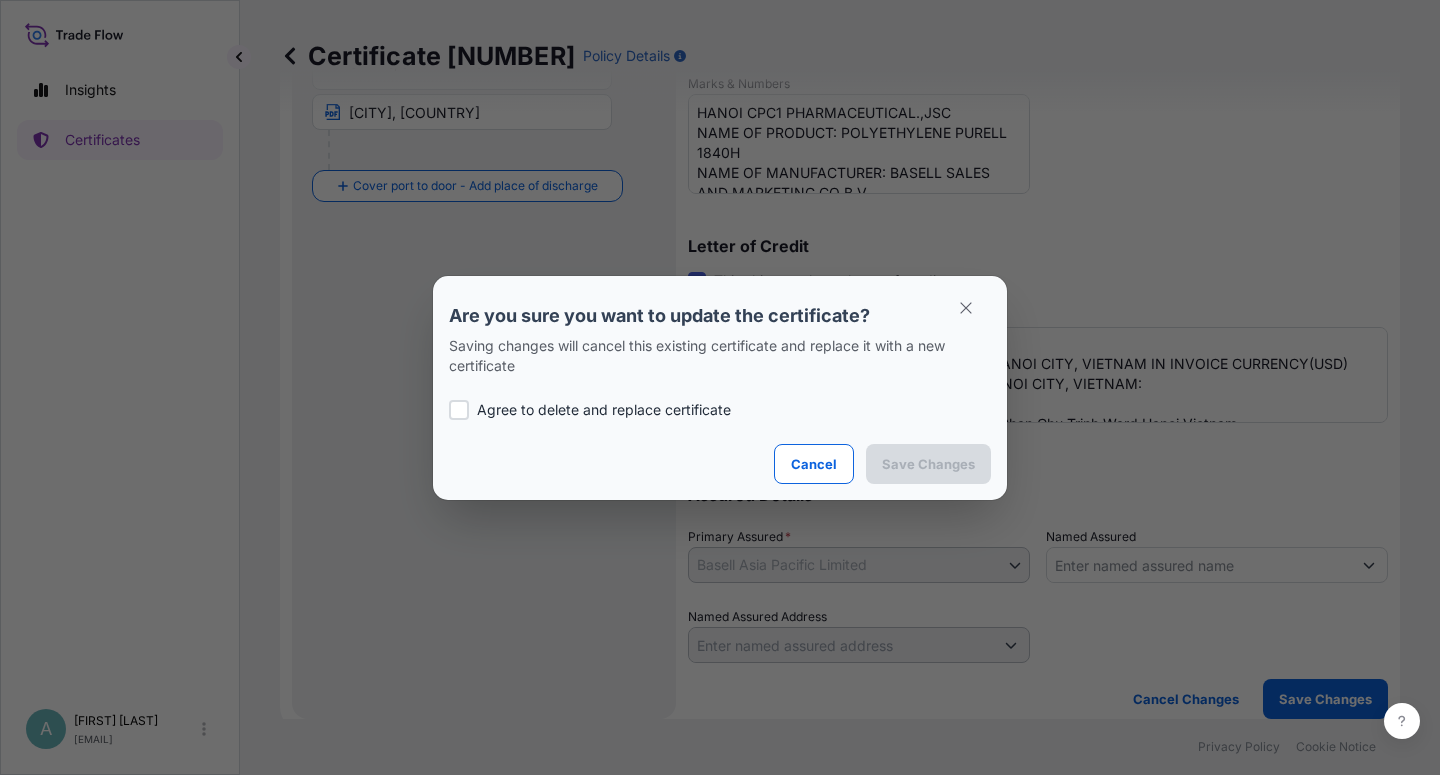click on "Agree to delete and replace certificate" at bounding box center [604, 410] 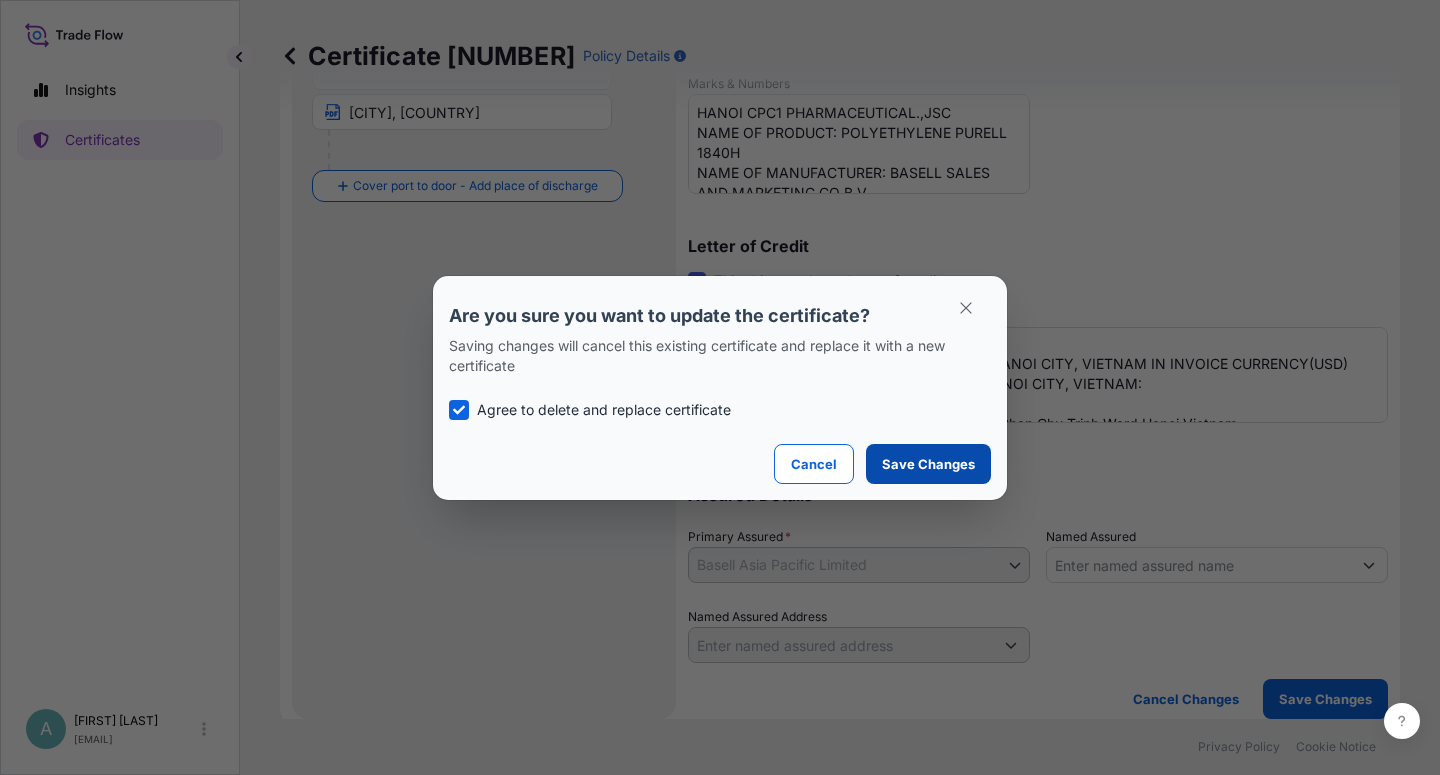 click on "Save Changes" at bounding box center (928, 464) 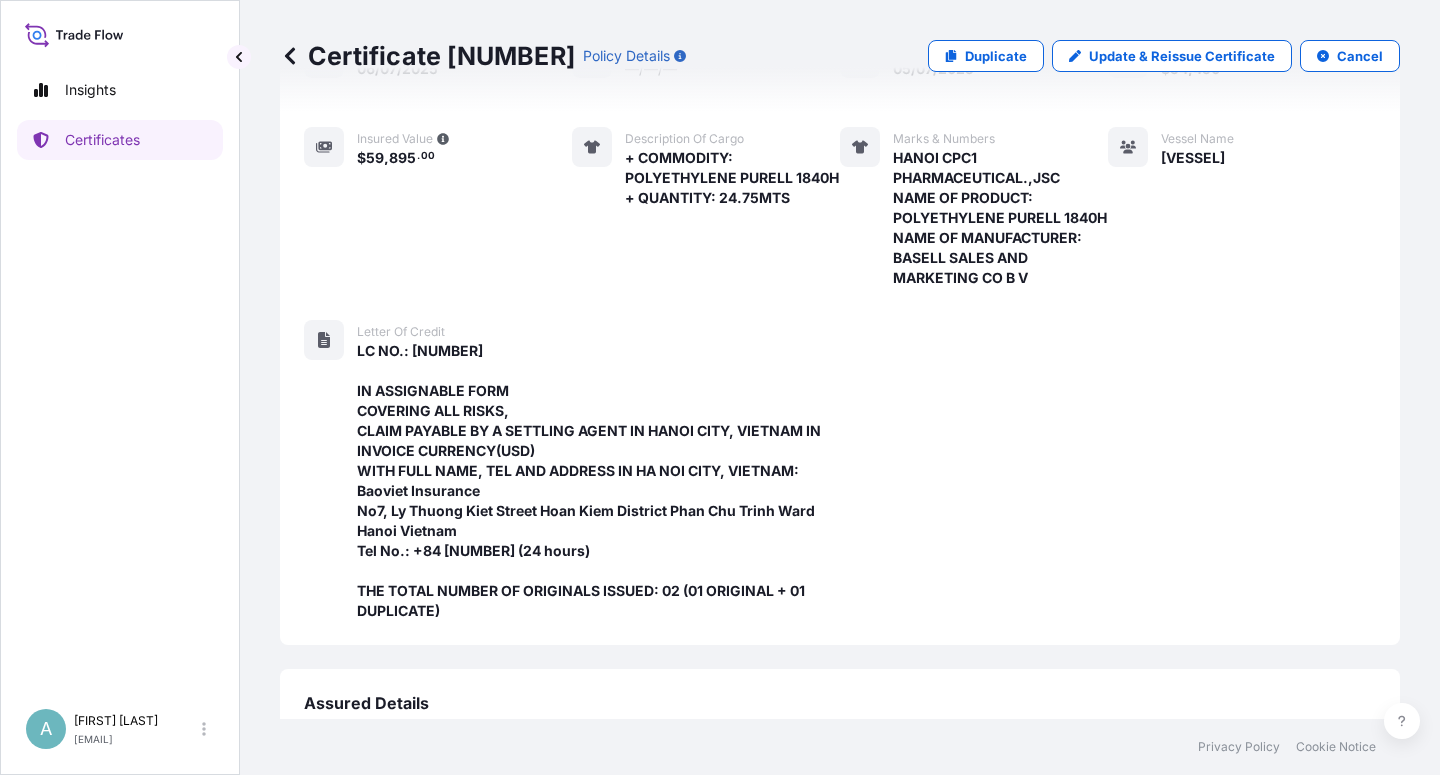scroll, scrollTop: 794, scrollLeft: 0, axis: vertical 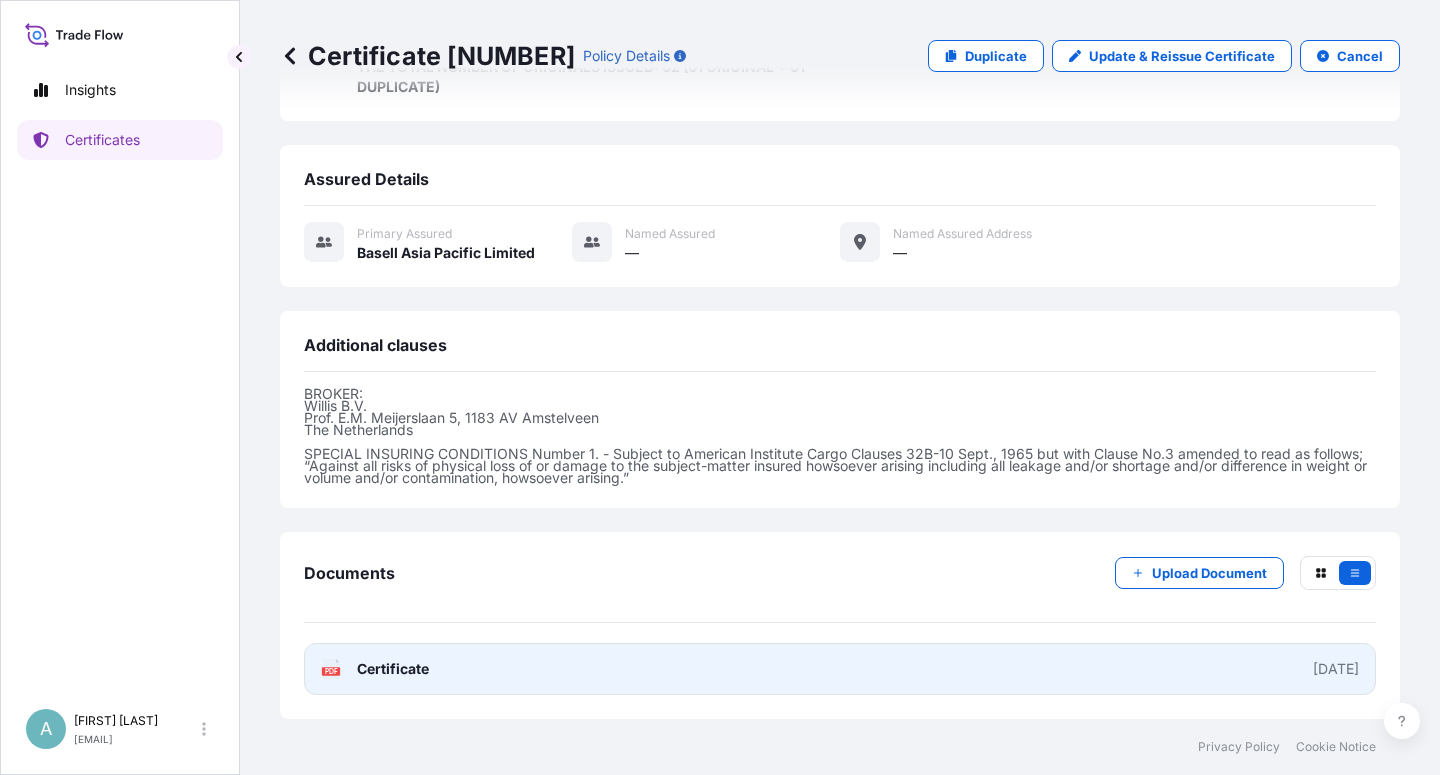 click on "Certificate" at bounding box center (393, 669) 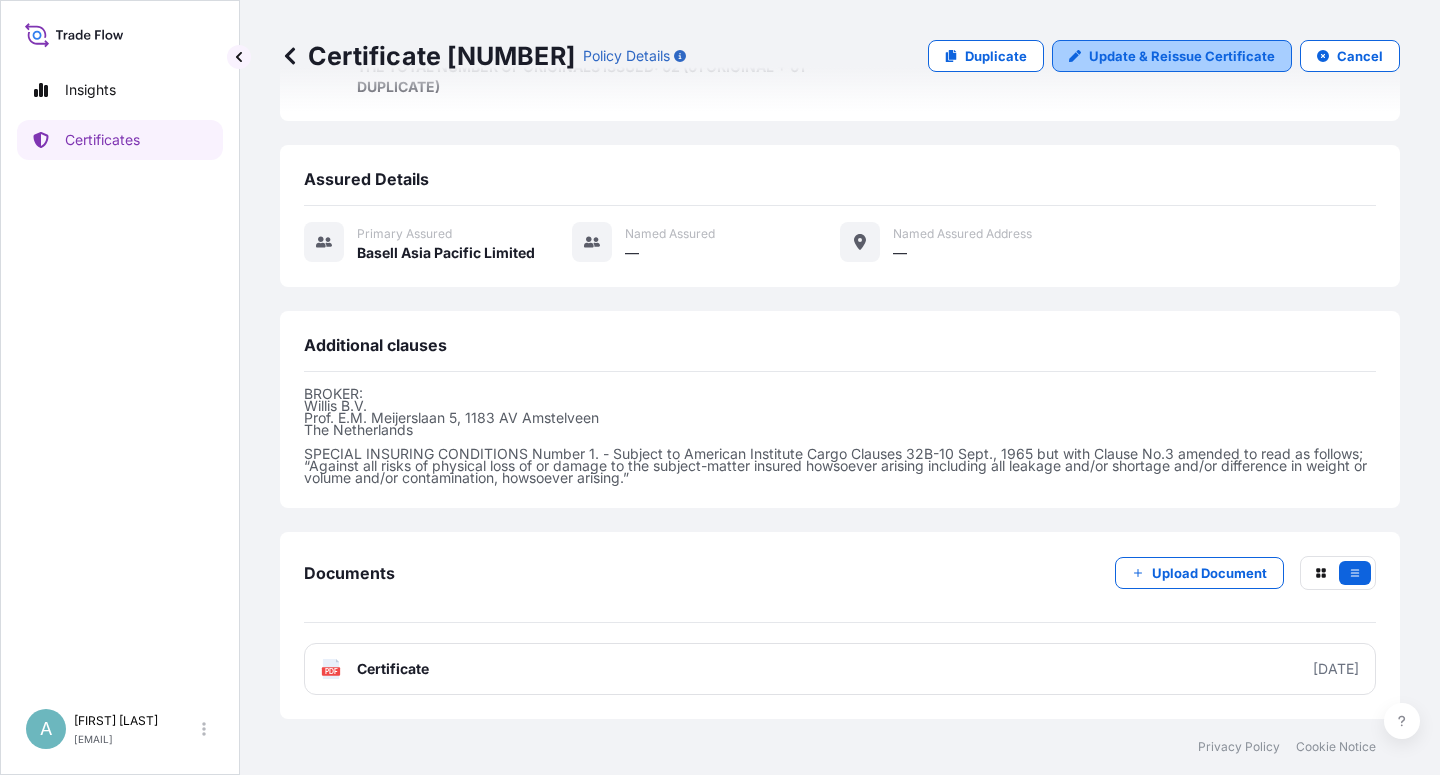 click on "Update & Reissue Certificate" at bounding box center [1182, 56] 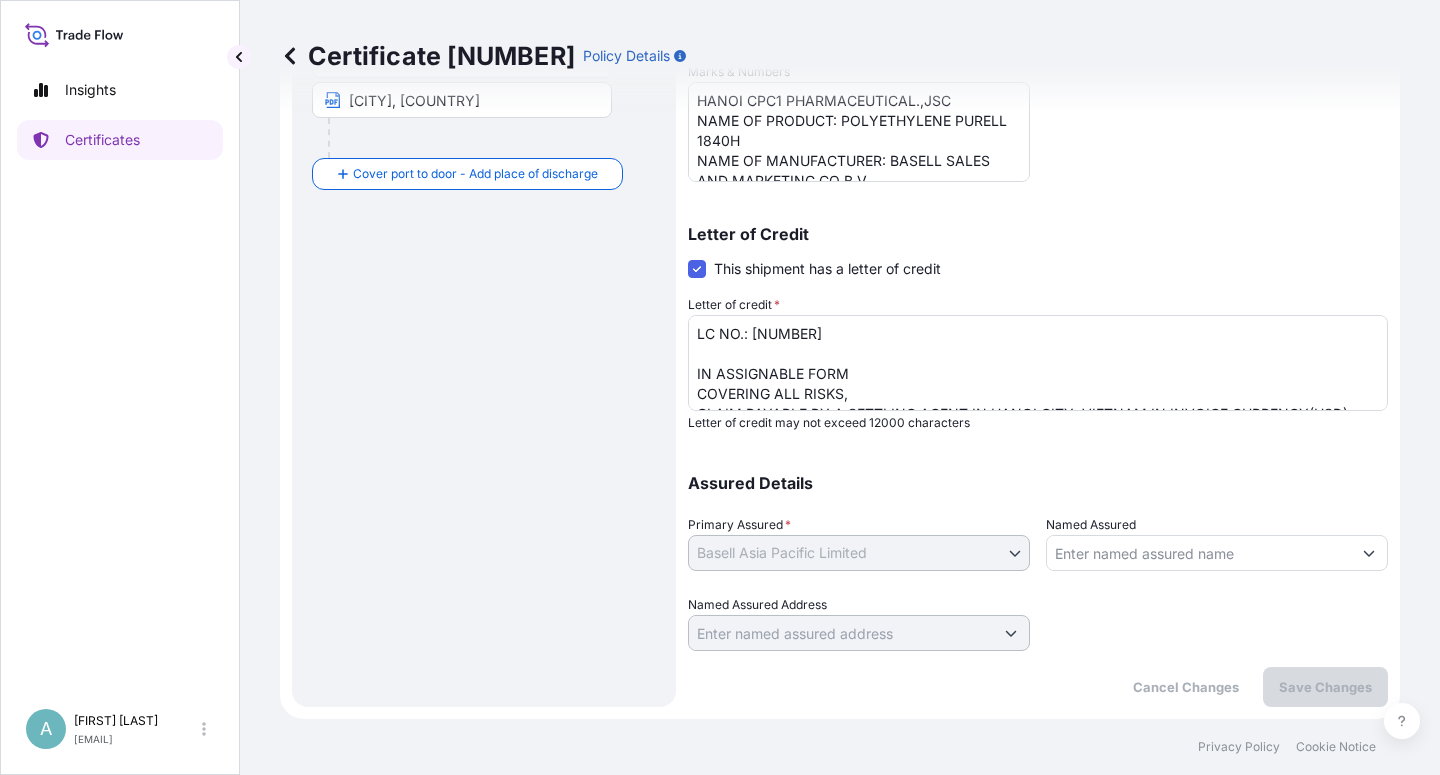 scroll, scrollTop: 490, scrollLeft: 0, axis: vertical 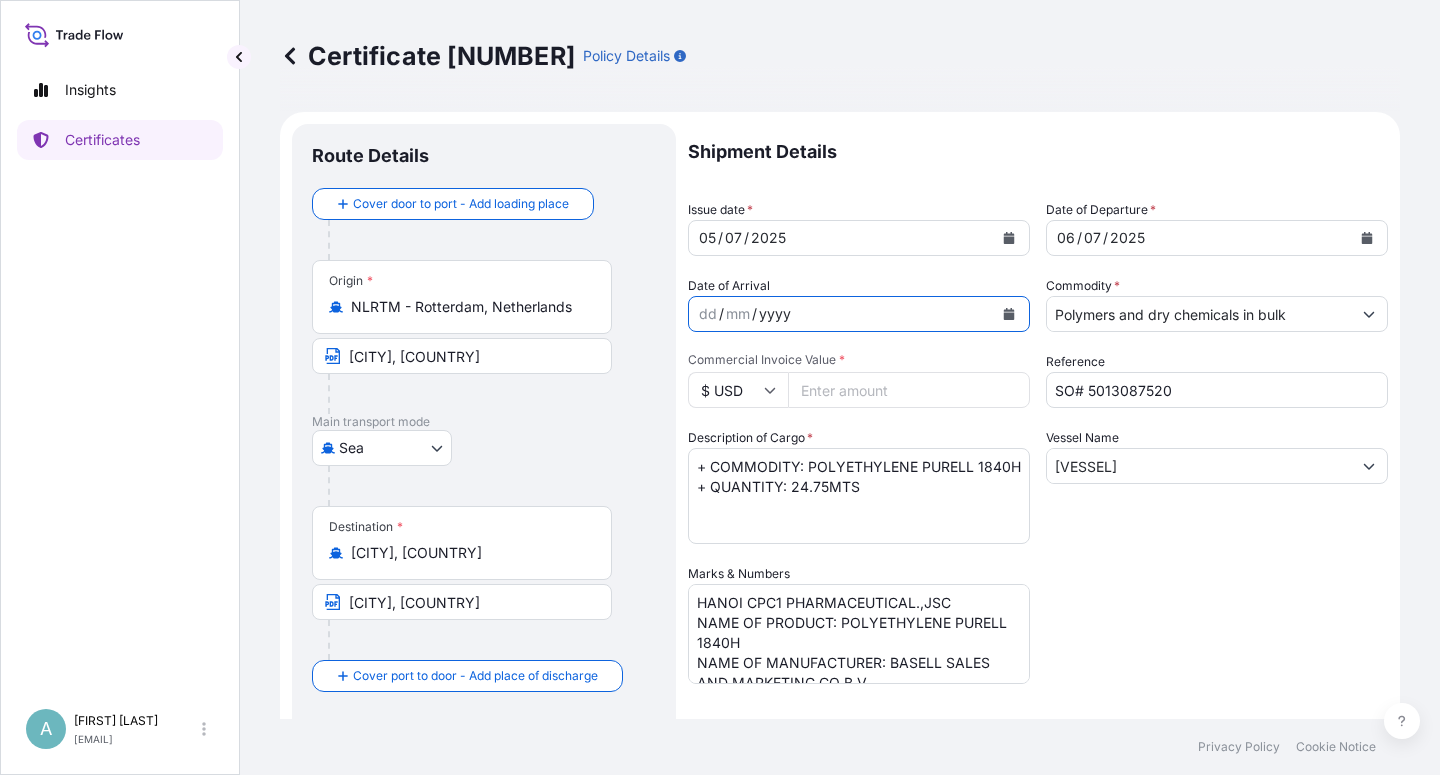click 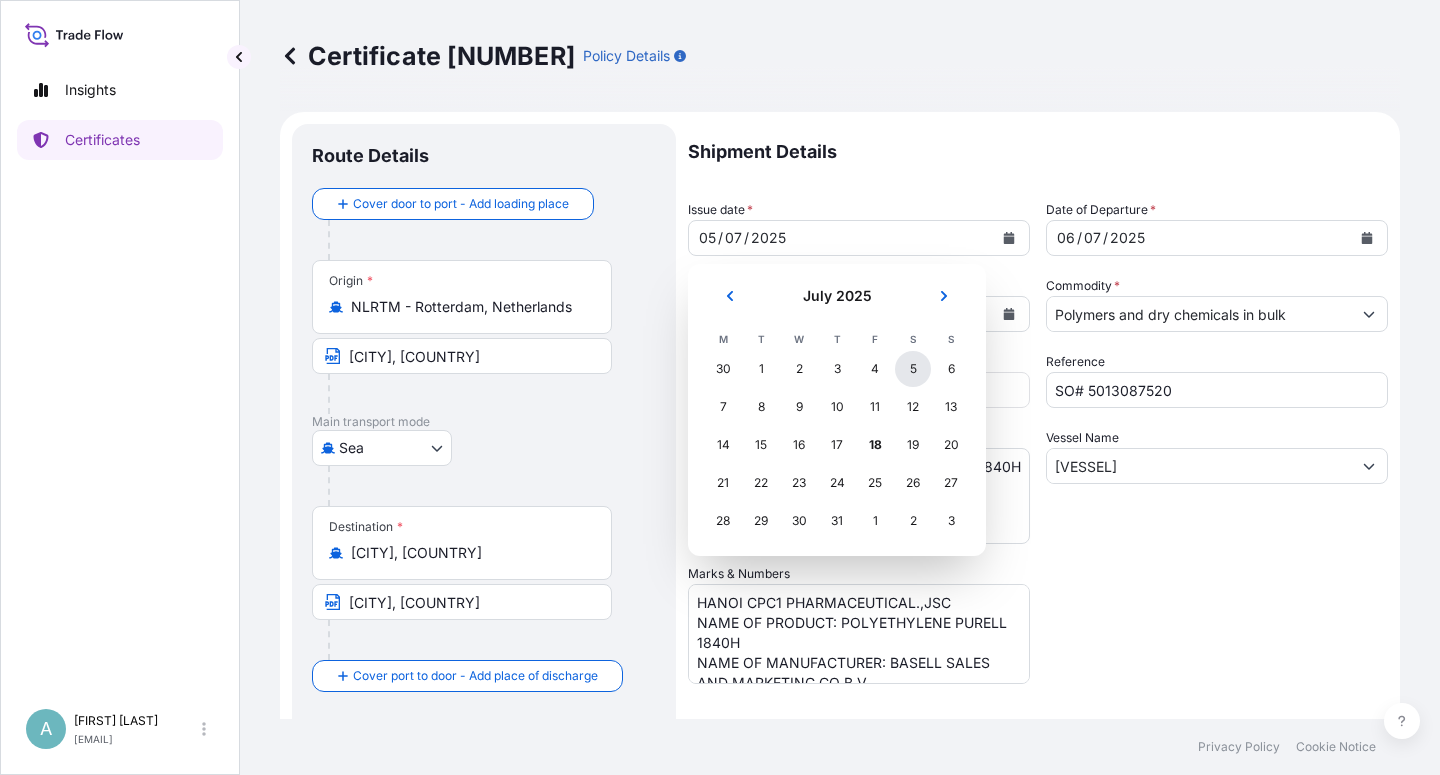 click on "5" at bounding box center (913, 369) 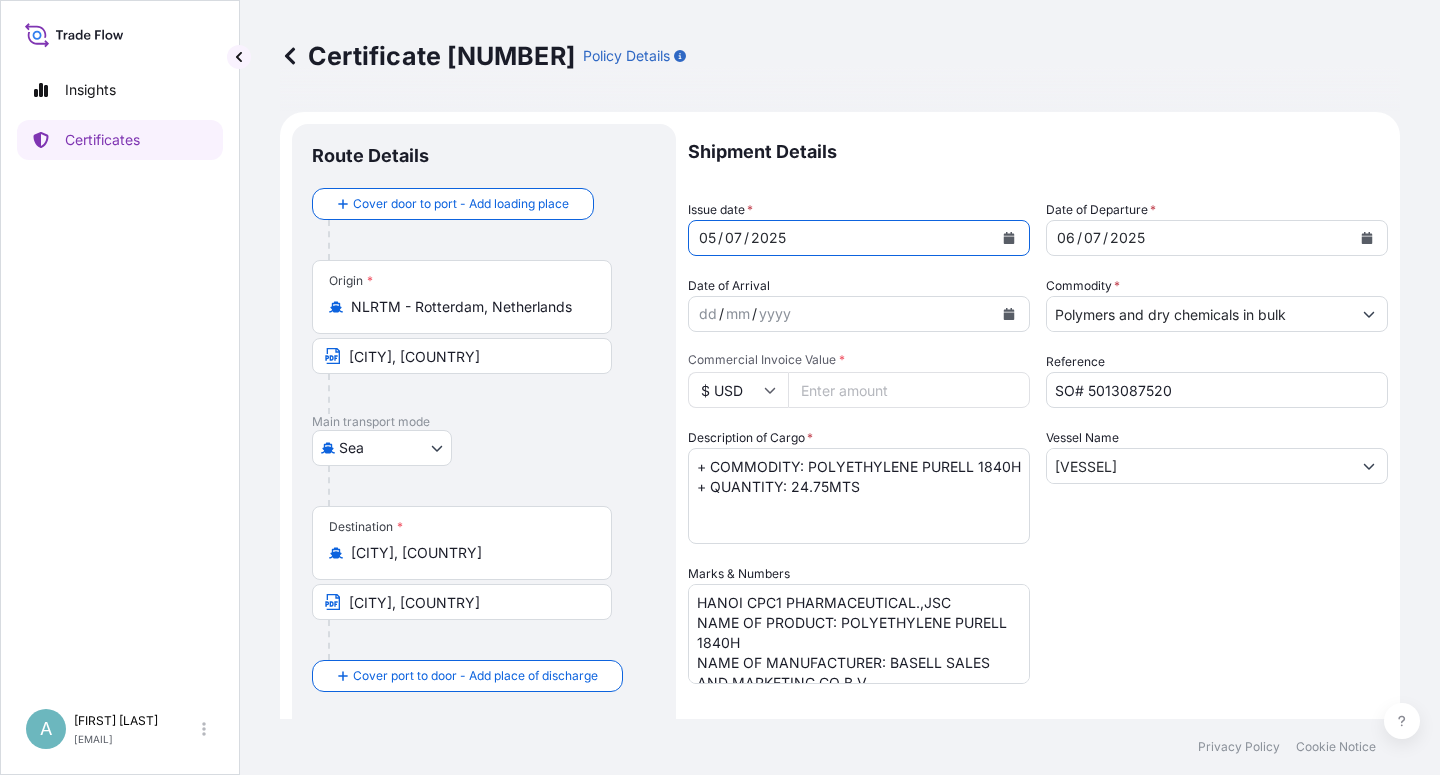 drag, startPoint x: 1261, startPoint y: 592, endPoint x: 1231, endPoint y: 602, distance: 31.622776 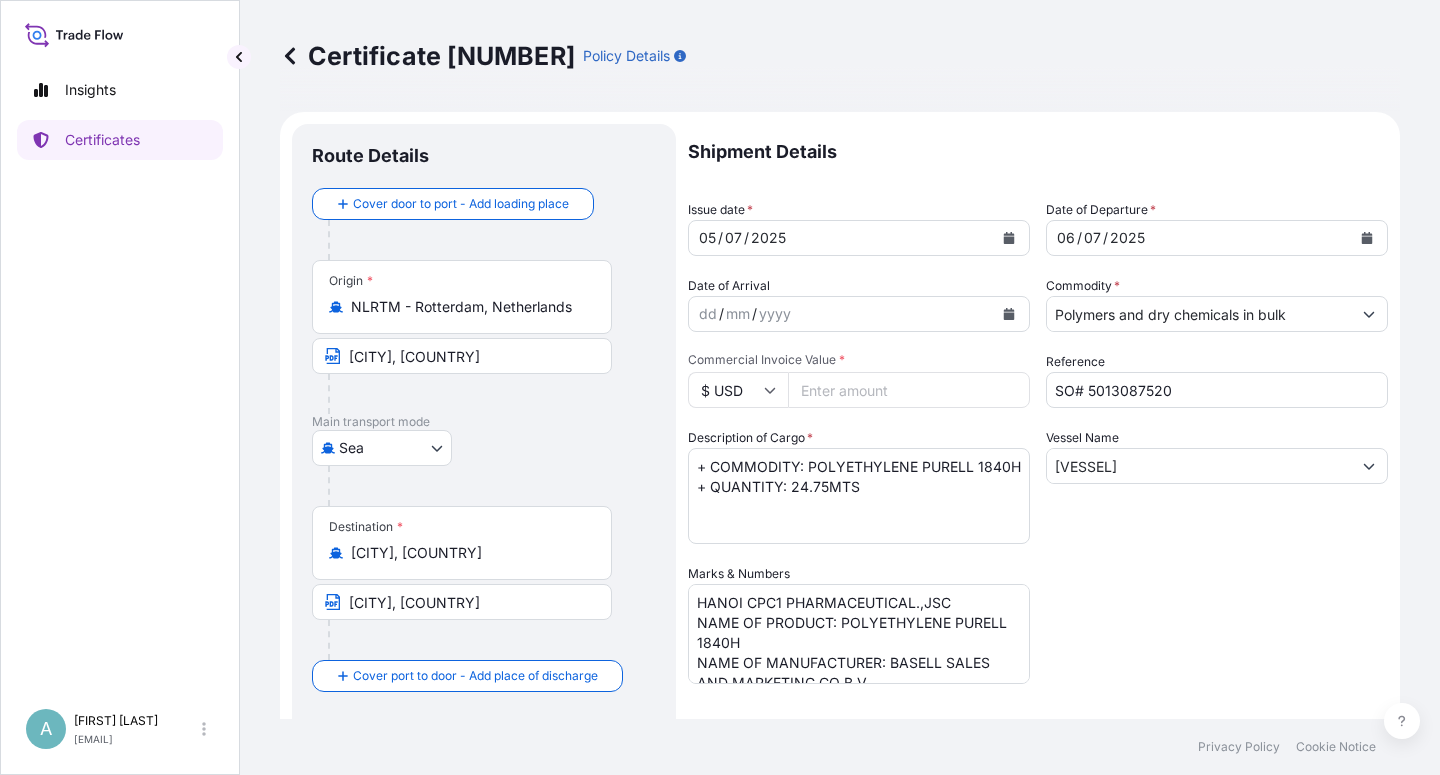 scroll, scrollTop: 18, scrollLeft: 0, axis: vertical 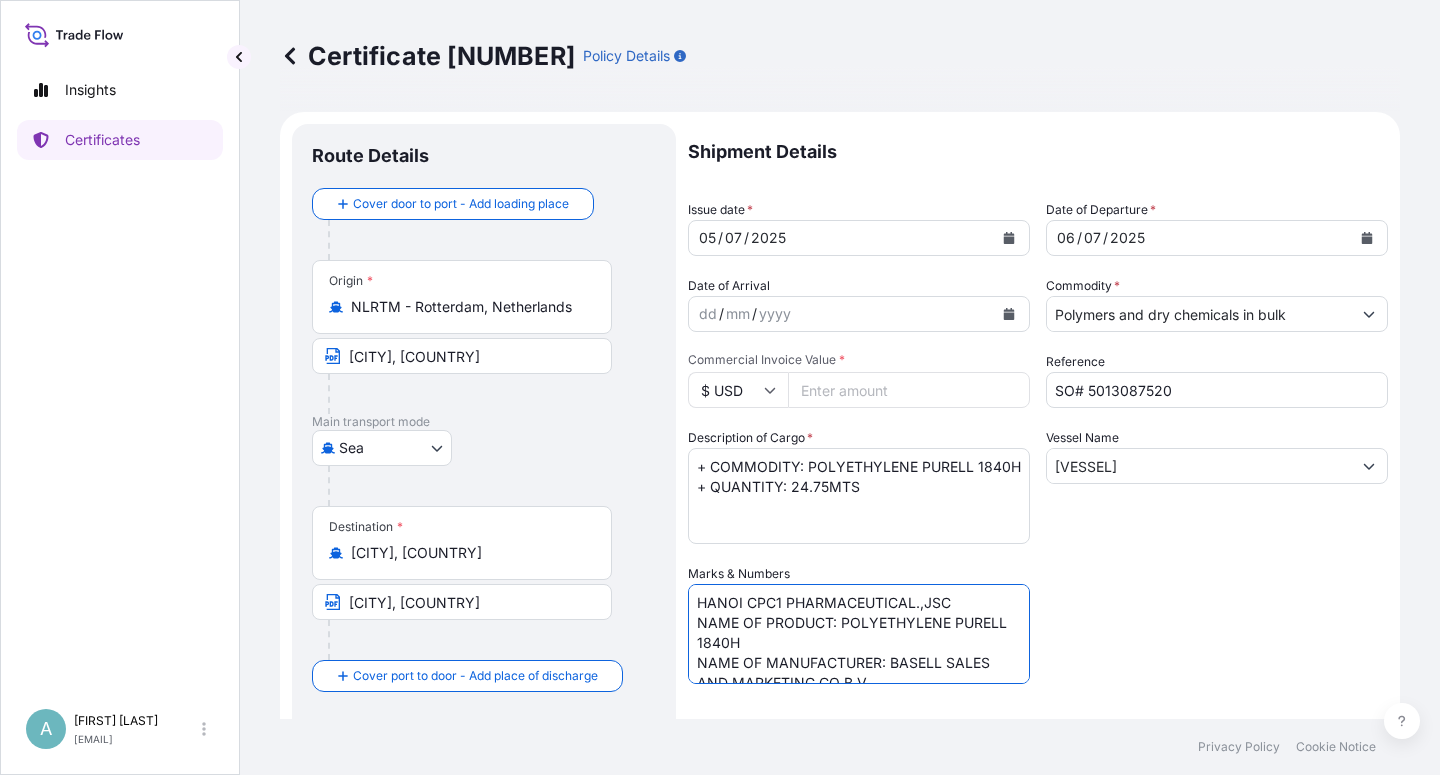 click on "HANOI CPC1 PHARMACEUTICAL.,JSC
NAME OF PRODUCT: POLYETHYLENE PURELL 1840H
NAME OF MANUFACTURER: BASELL SALES AND MARKETING CO B V" at bounding box center (859, 634) 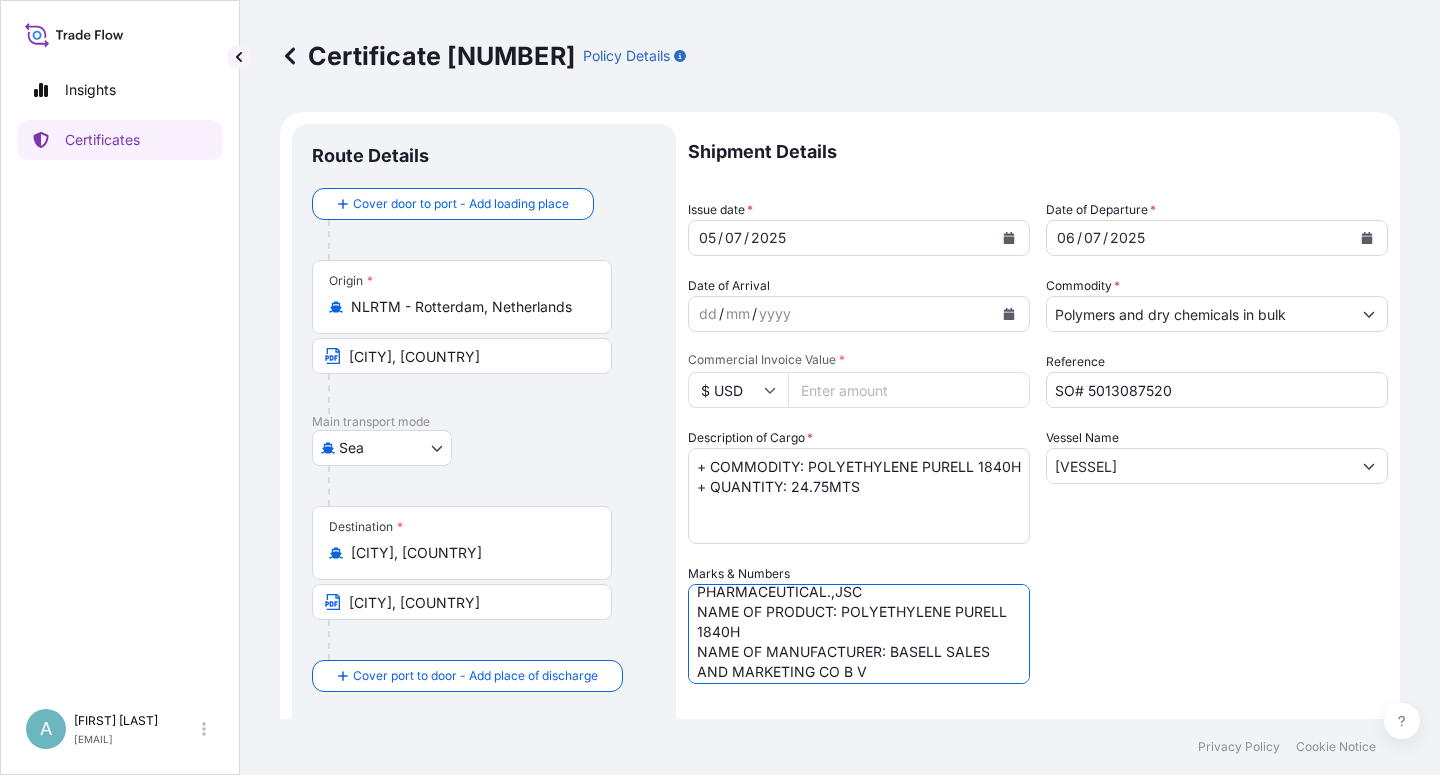 scroll, scrollTop: 38, scrollLeft: 0, axis: vertical 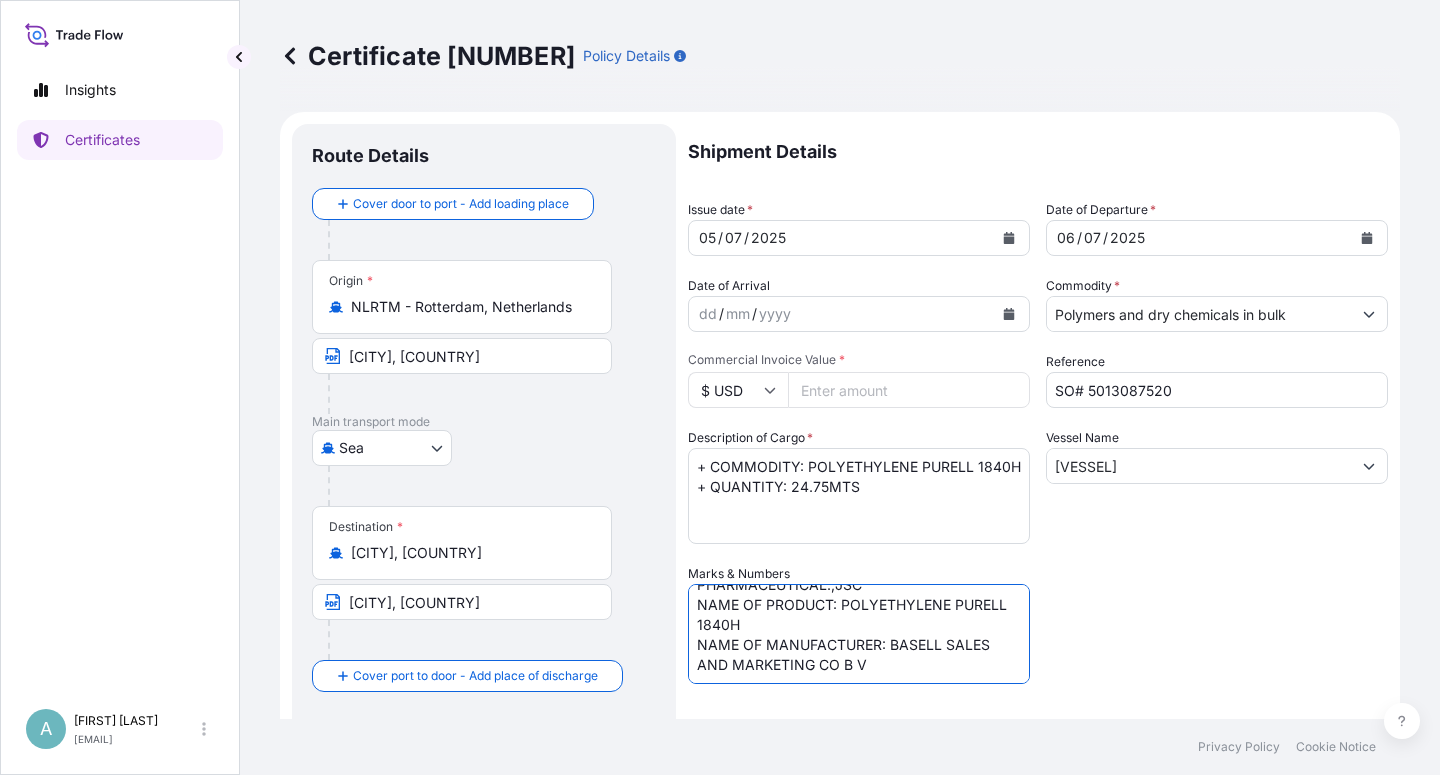 click on "HANOI CPC1 PHARMACEUTICAL.,JSC
NAME OF PRODUCT: POLYETHYLENE PURELL 1840H
NAME OF MANUFACTURER: BASELL SALES AND MARKETING CO B V" at bounding box center [859, 634] 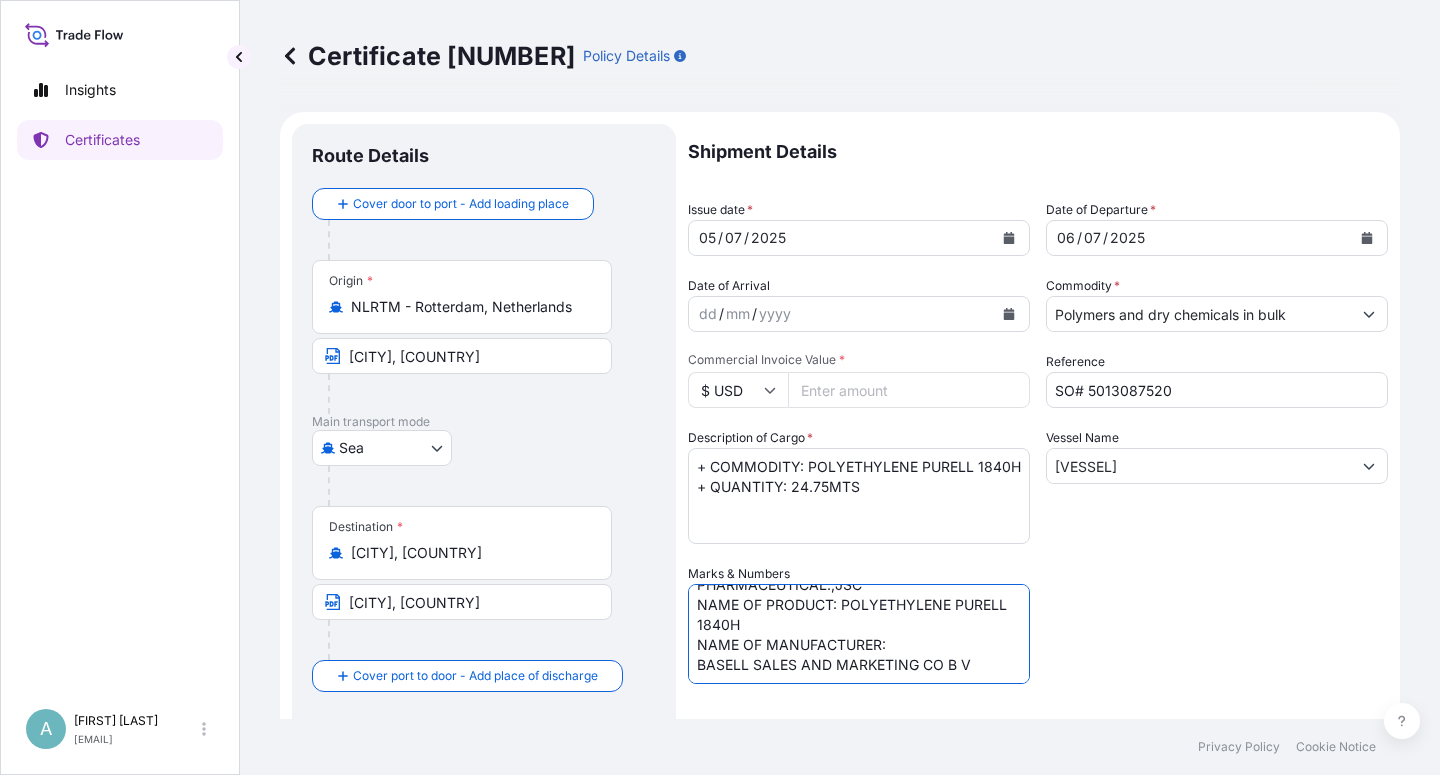 click on "HANOI CPC1 PHARMACEUTICAL.,JSC
NAME OF PRODUCT: POLYETHYLENE PURELL 1840H
NAME OF MANUFACTURER: BASELL SALES AND MARKETING CO B V" at bounding box center (859, 634) 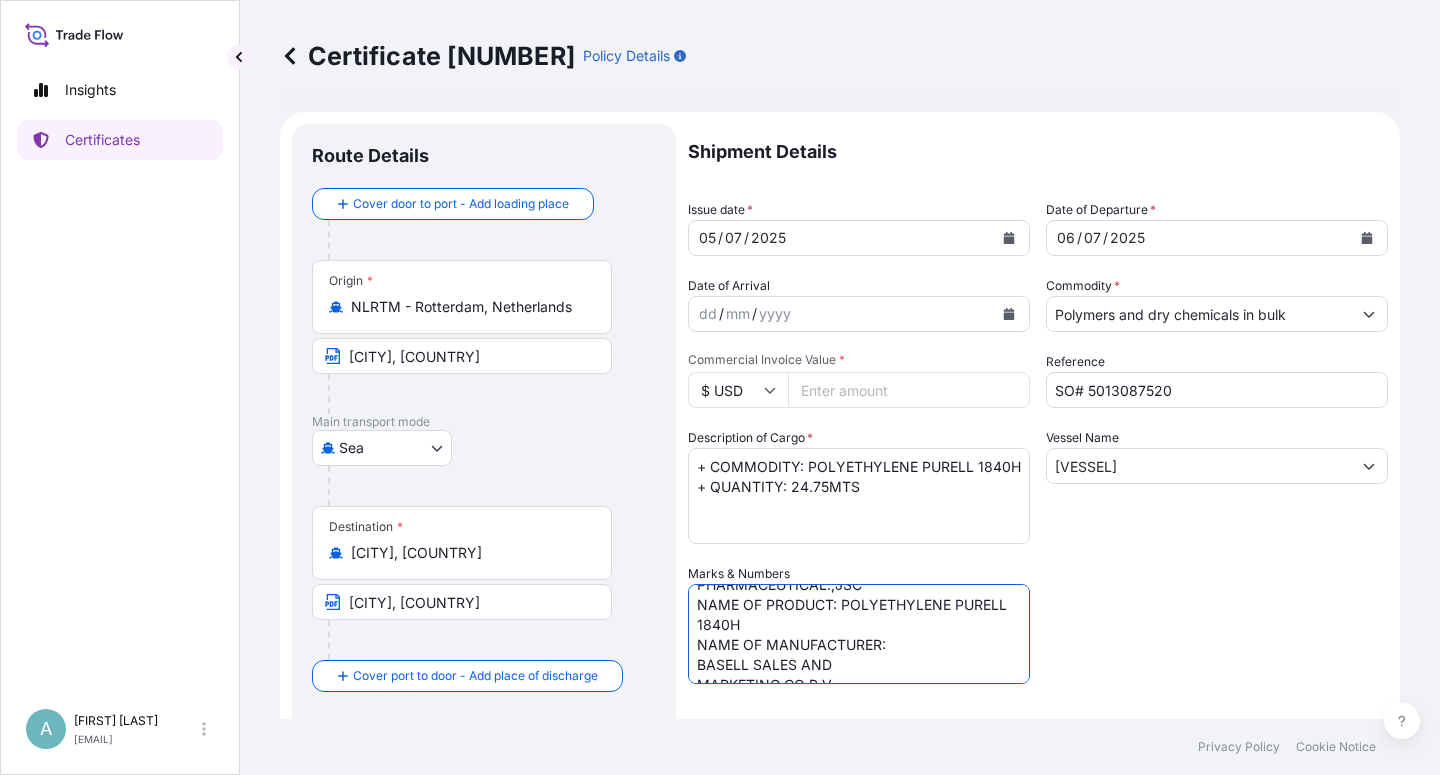 scroll, scrollTop: 49, scrollLeft: 0, axis: vertical 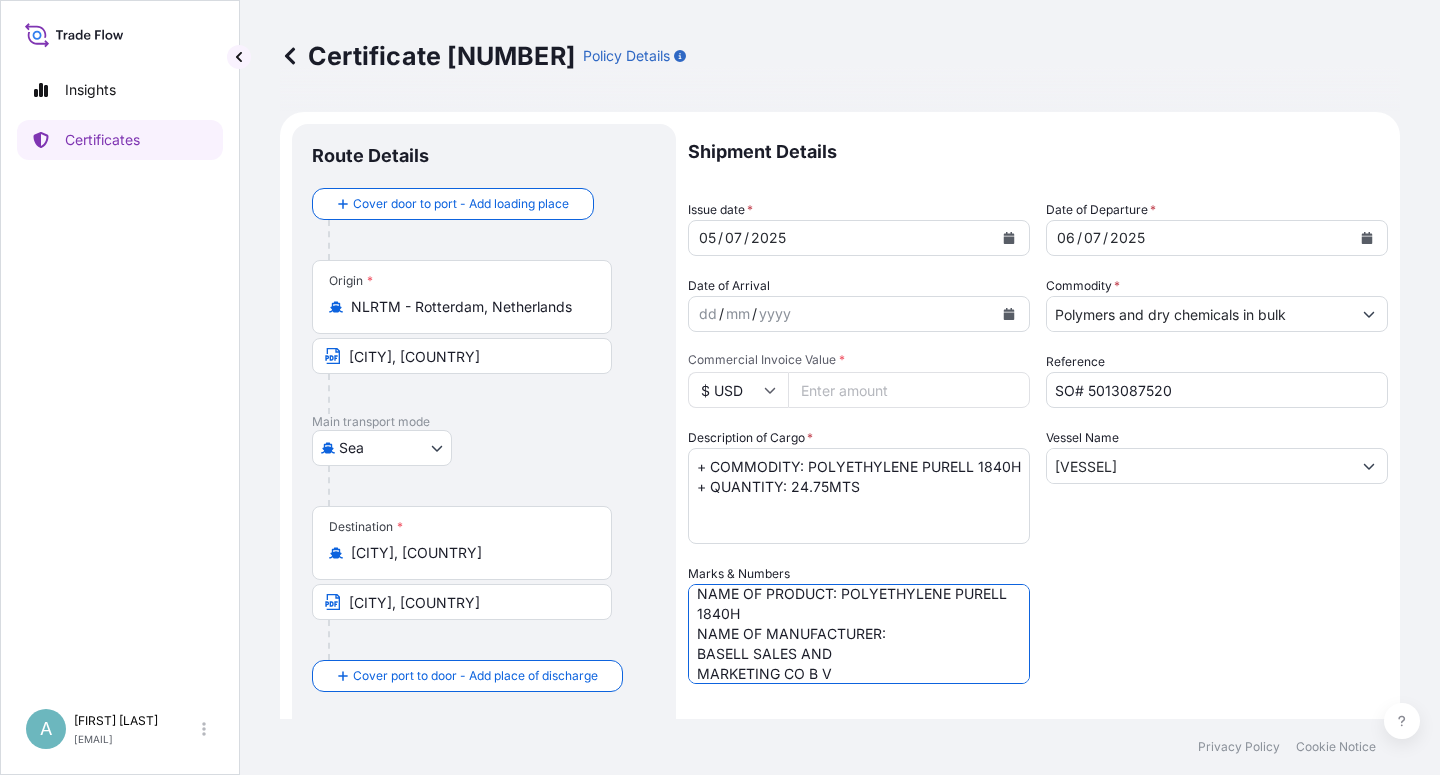 type on "HANOI CPC1
PHARMACEUTICAL.,JSC
NAME OF PRODUCT: POLYETHYLENE PURELL 1840H
NAME OF MANUFACTURER:
BASELL SALES AND
MARKETING CO B V" 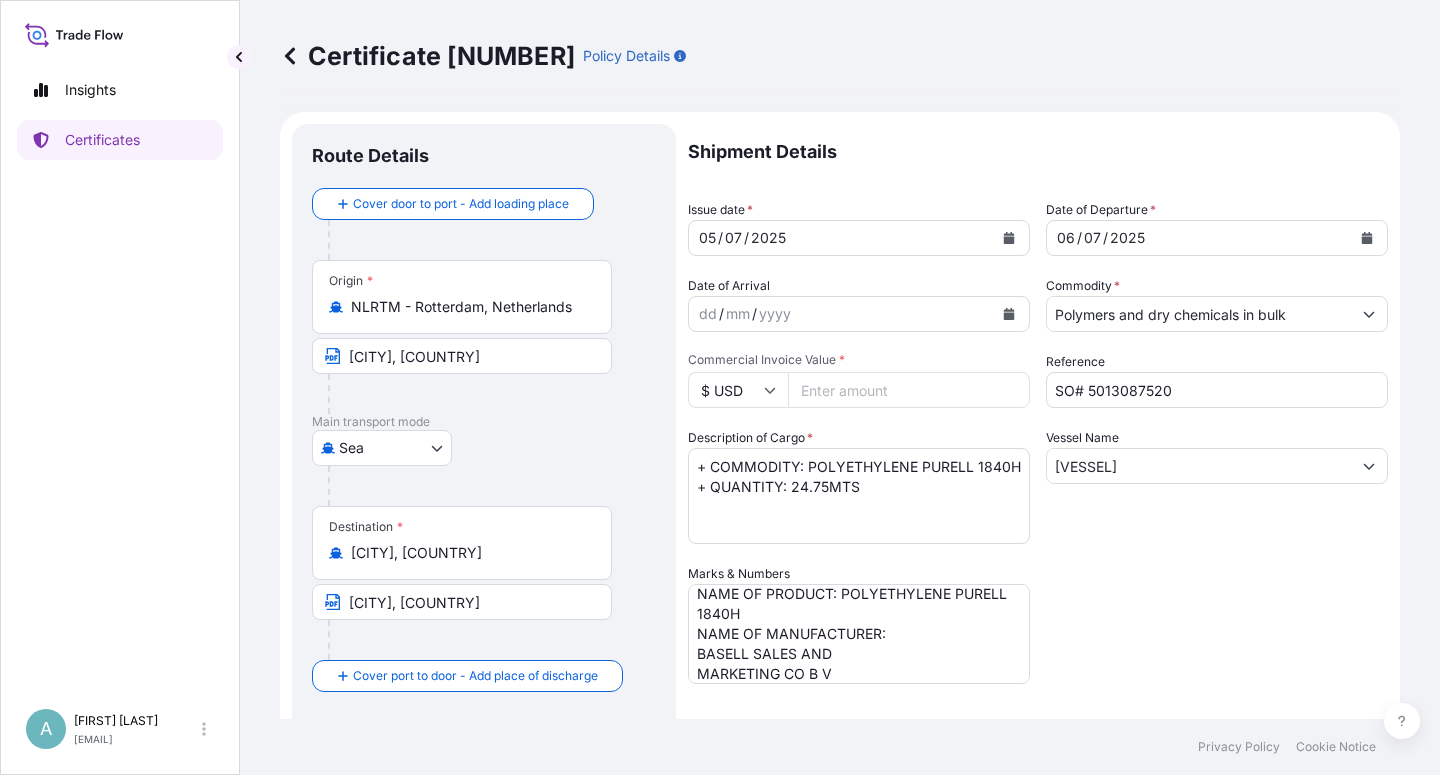 drag, startPoint x: 1023, startPoint y: 652, endPoint x: 1021, endPoint y: 635, distance: 17.117243 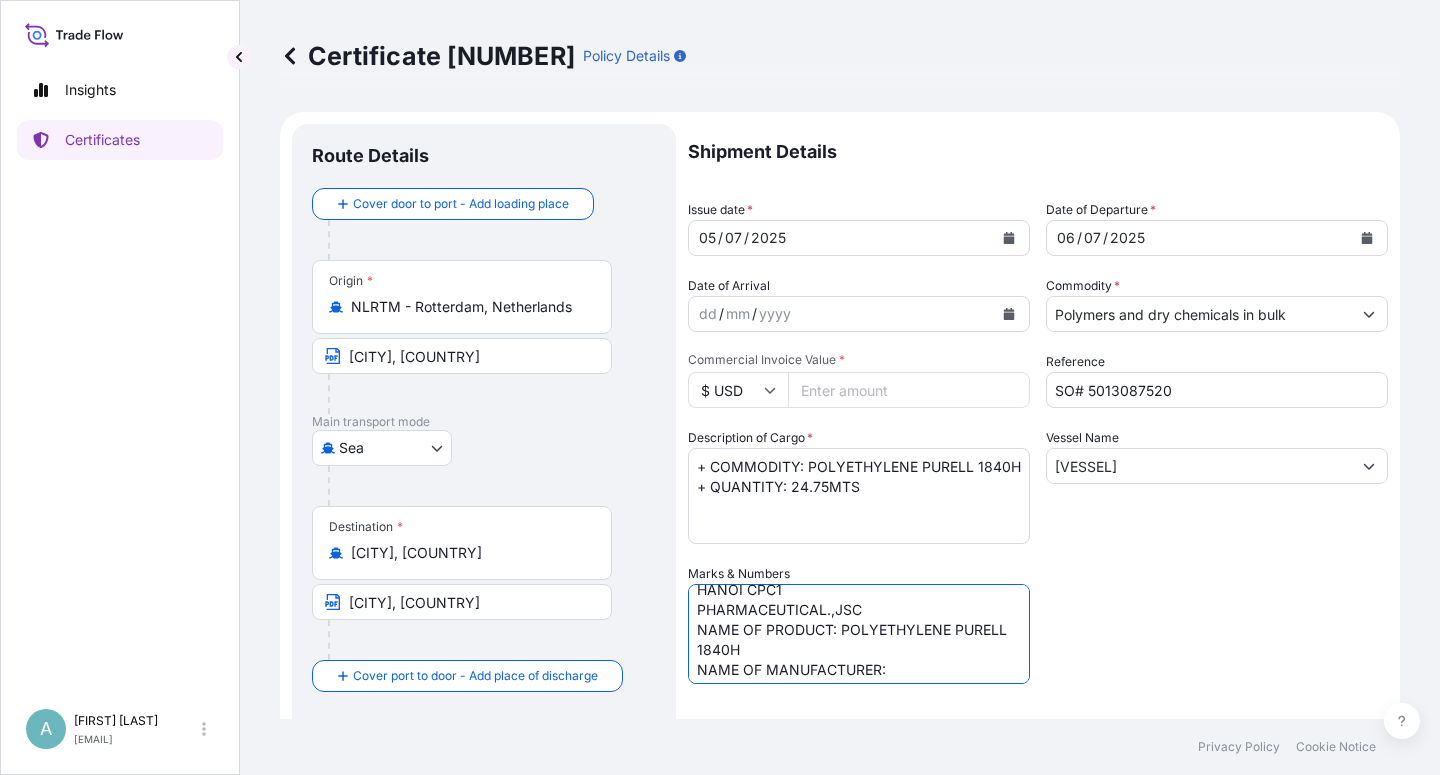 scroll, scrollTop: 15, scrollLeft: 0, axis: vertical 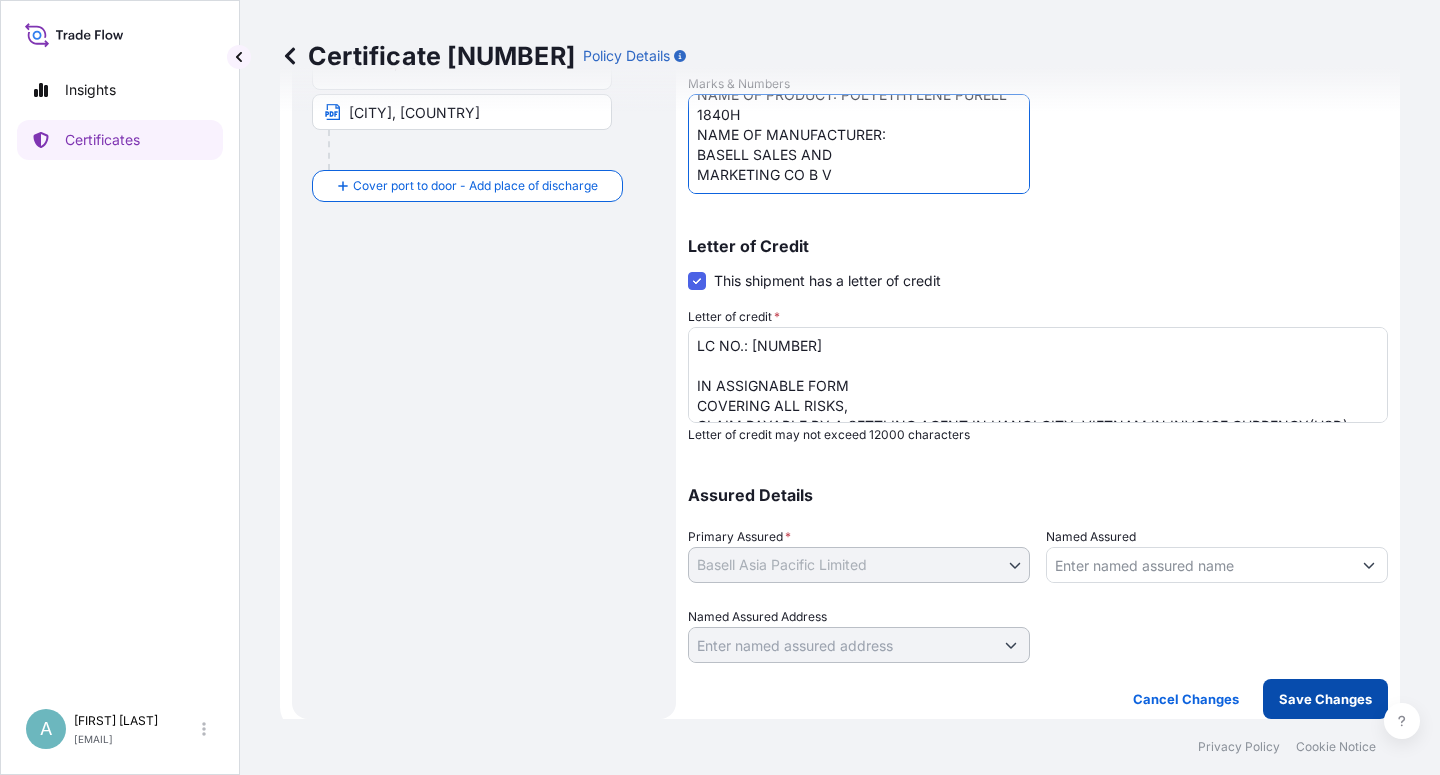 click on "Save Changes" at bounding box center (1325, 699) 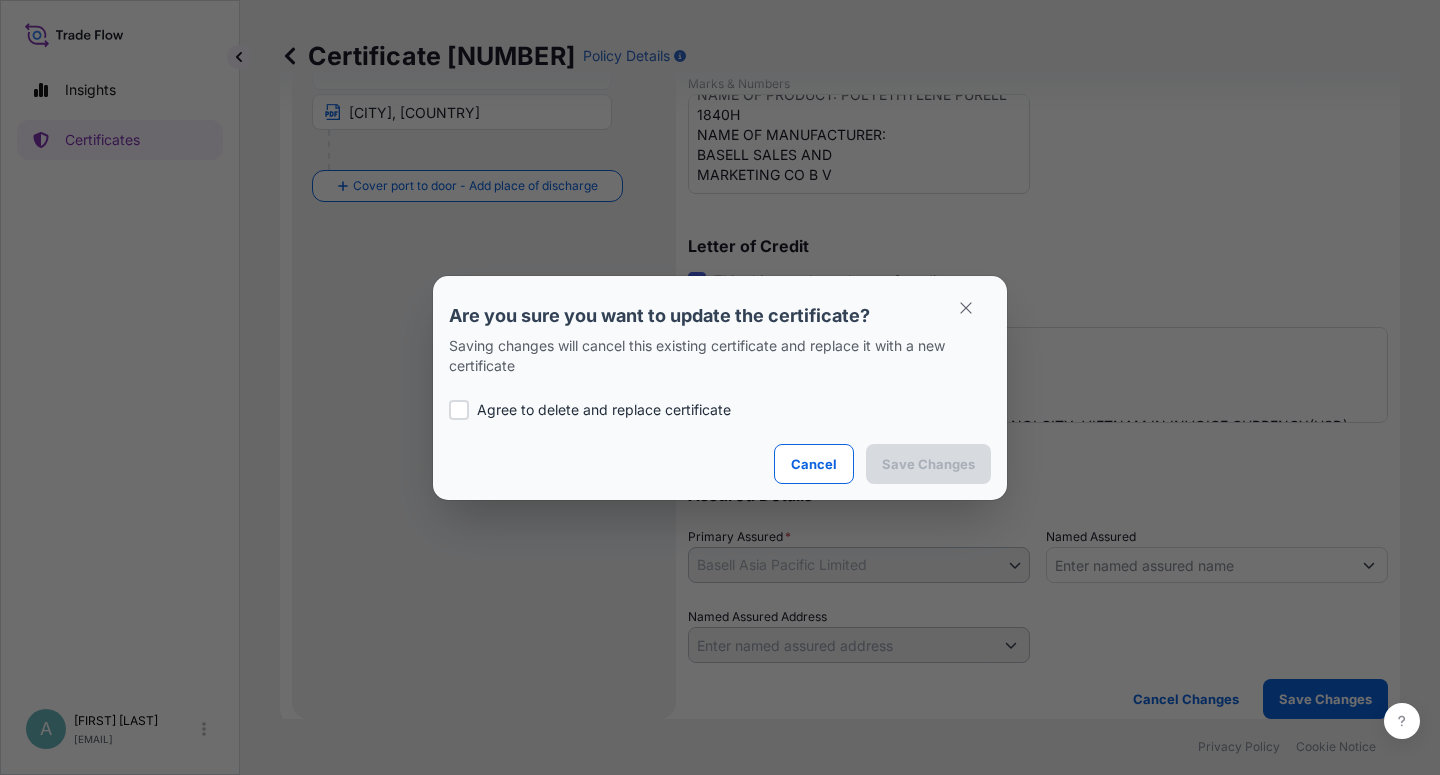 click on "Agree to delete and replace certificate" at bounding box center (604, 410) 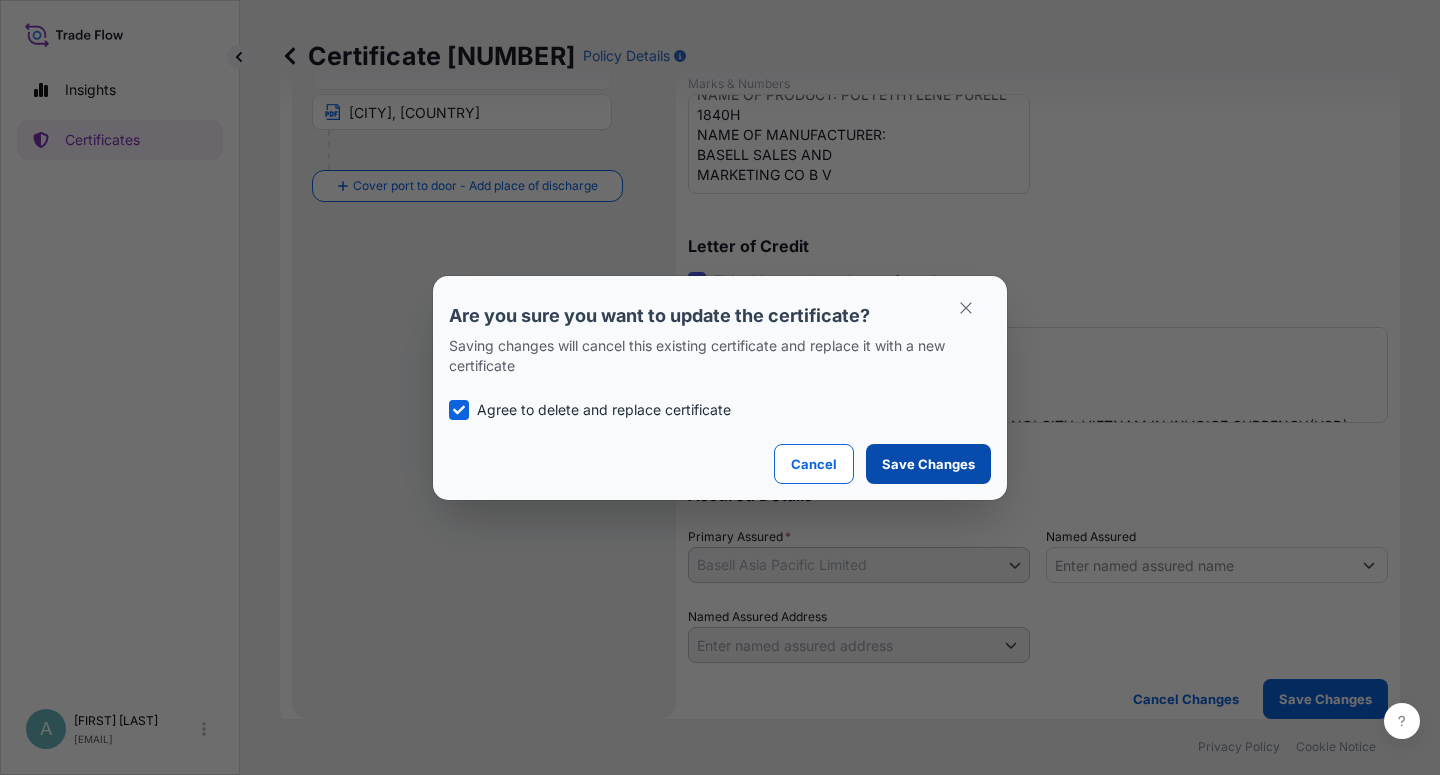 click on "Save Changes" at bounding box center [928, 464] 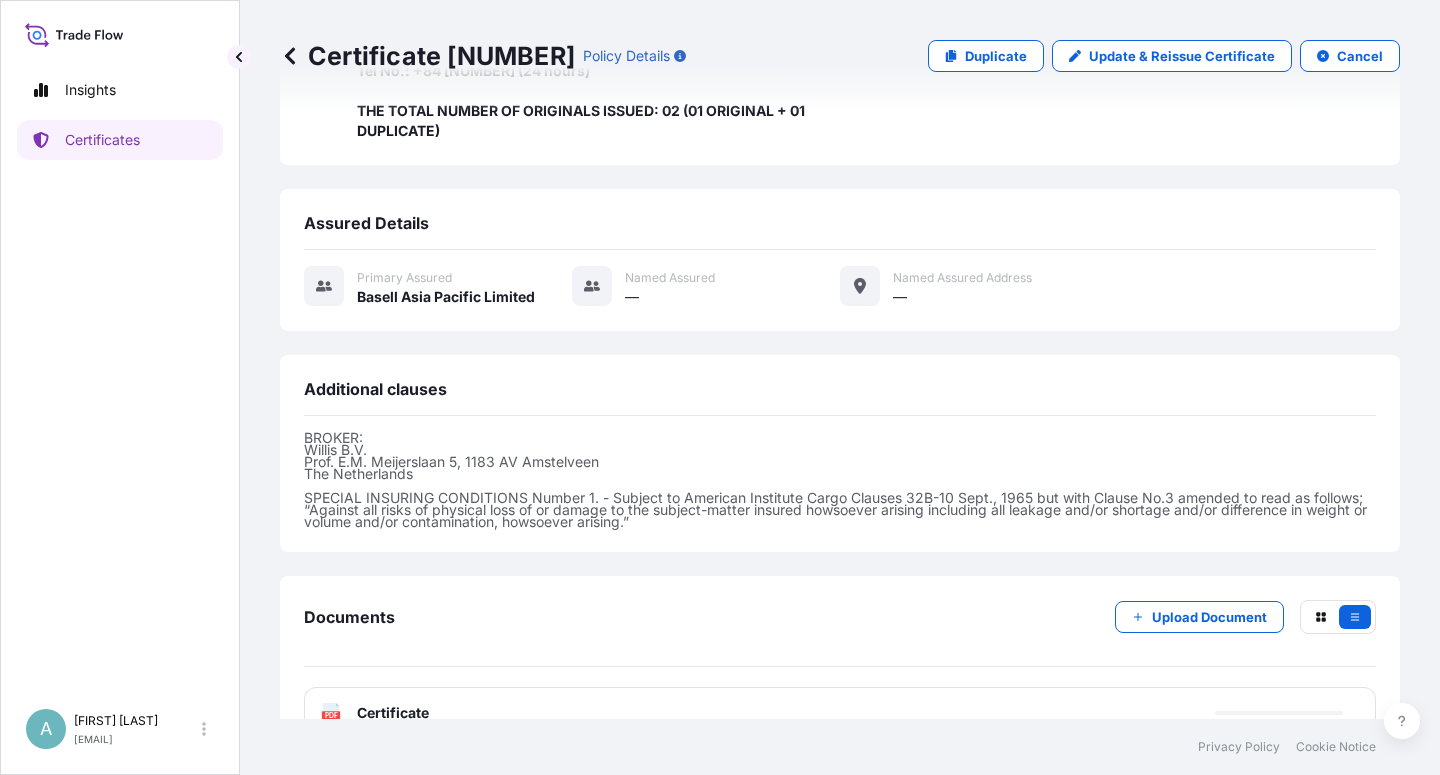 scroll, scrollTop: 794, scrollLeft: 0, axis: vertical 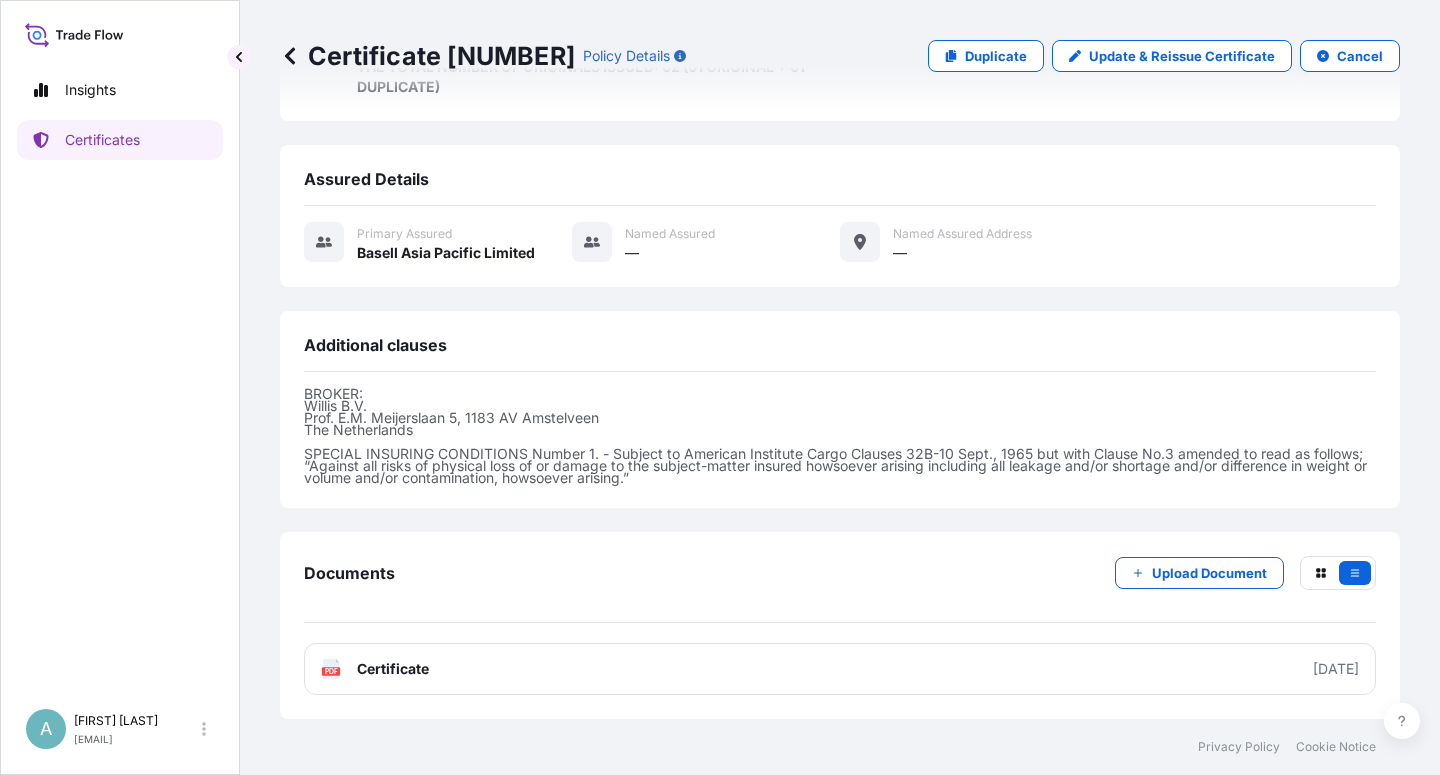click on "Certificate" at bounding box center [393, 669] 